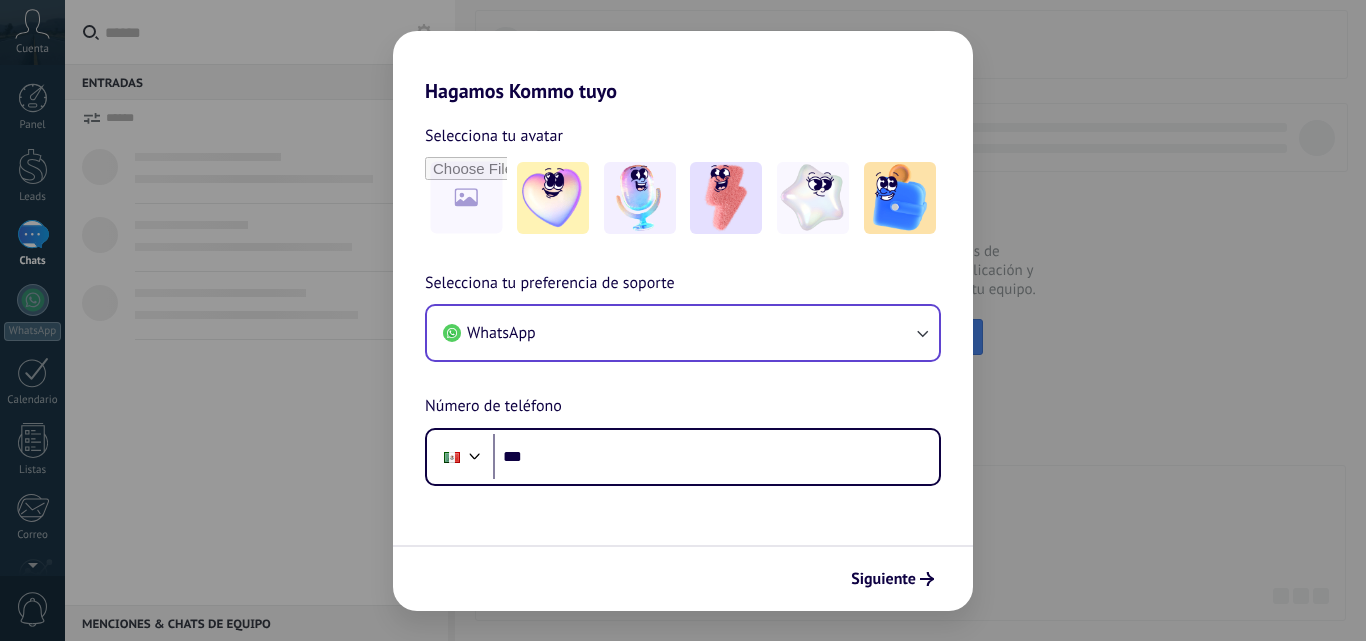 scroll, scrollTop: 0, scrollLeft: 0, axis: both 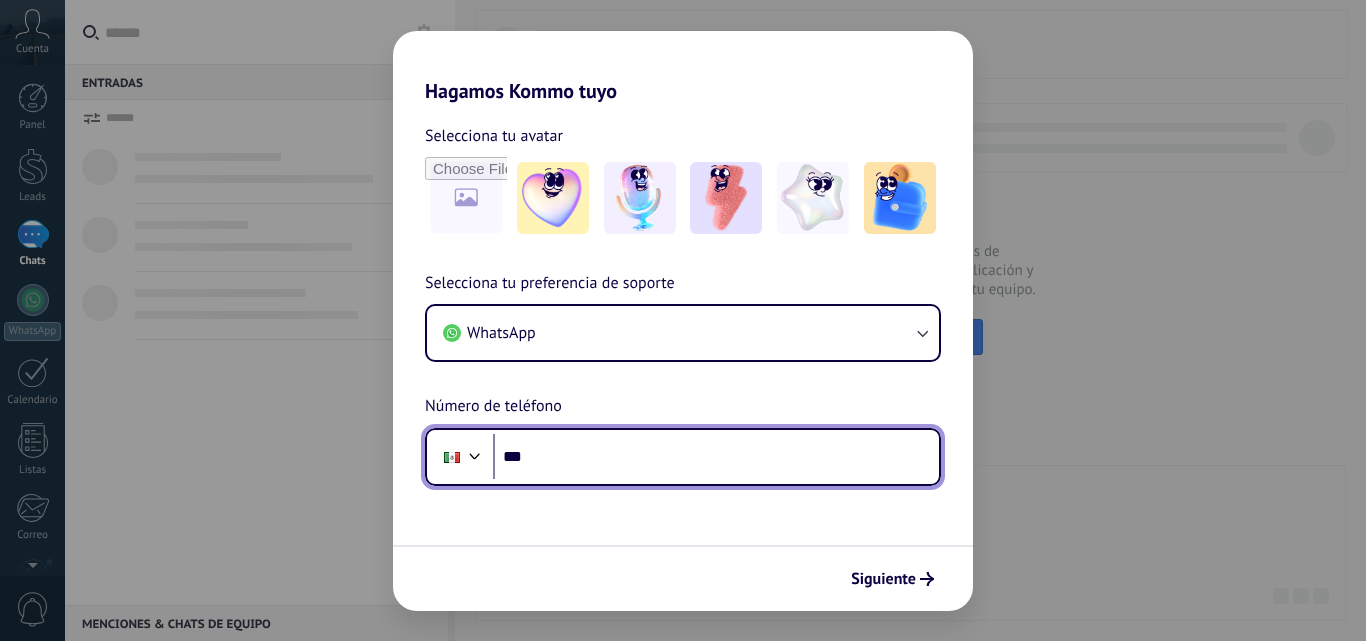 click on "***" at bounding box center [716, 457] 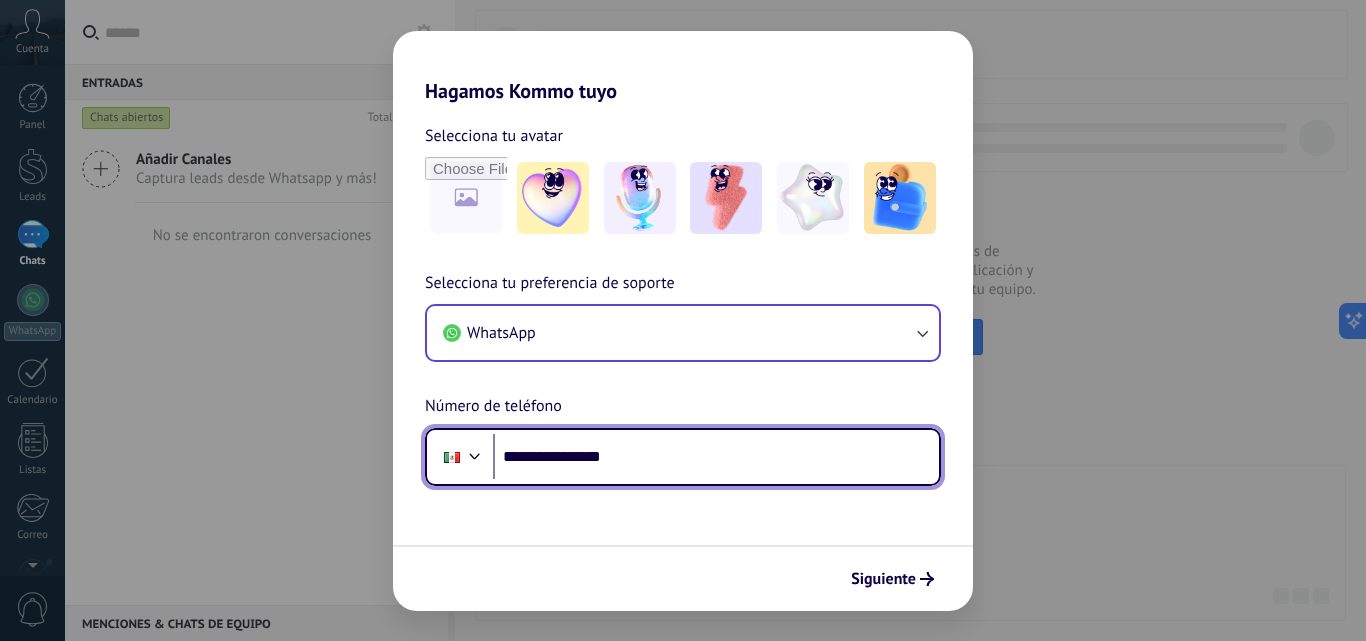 type on "**********" 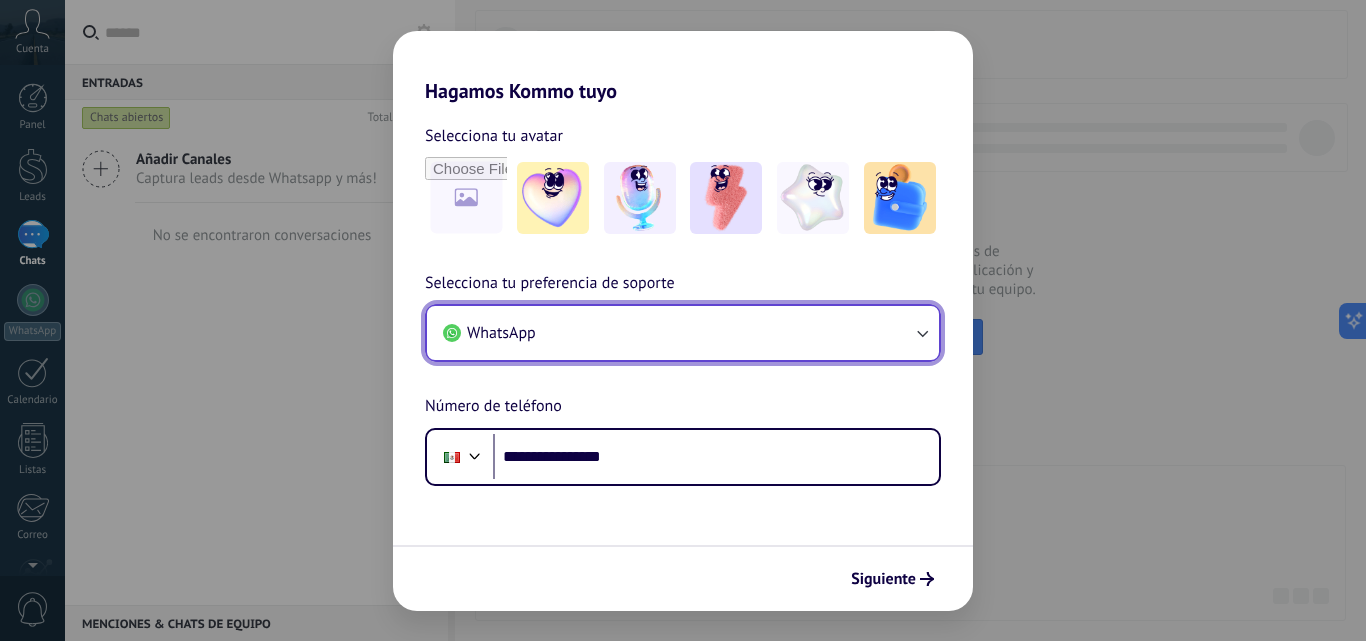 click 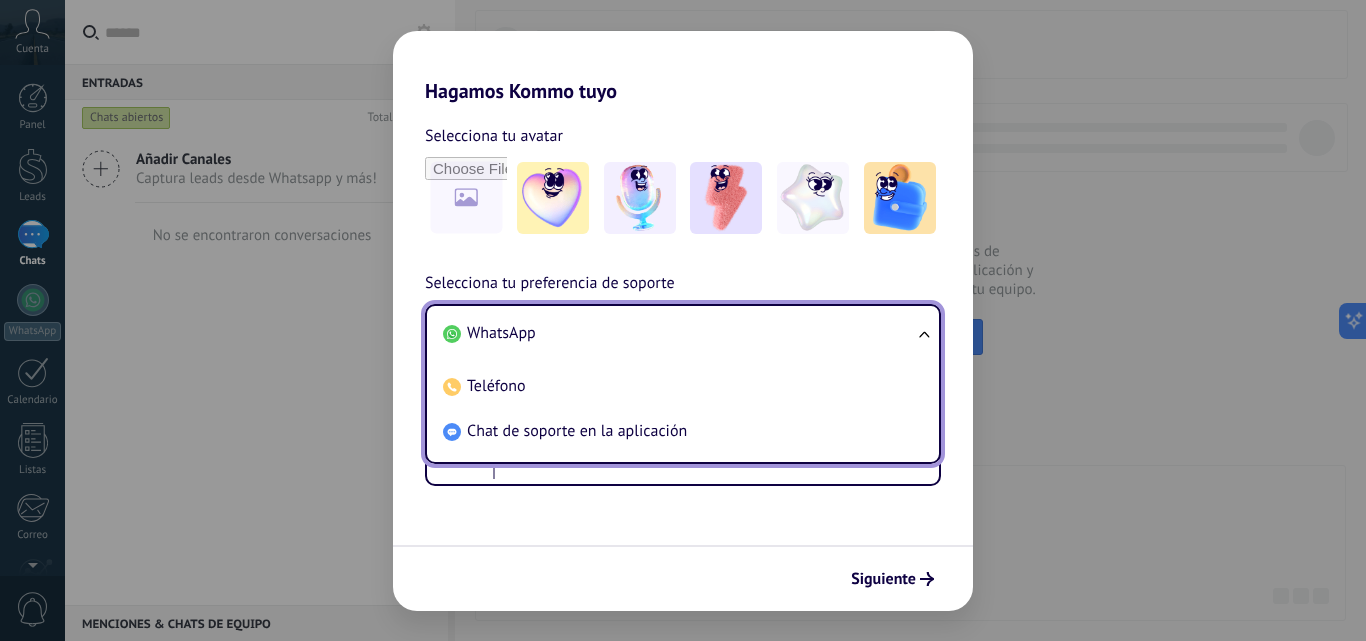 click on "**********" at bounding box center [683, 378] 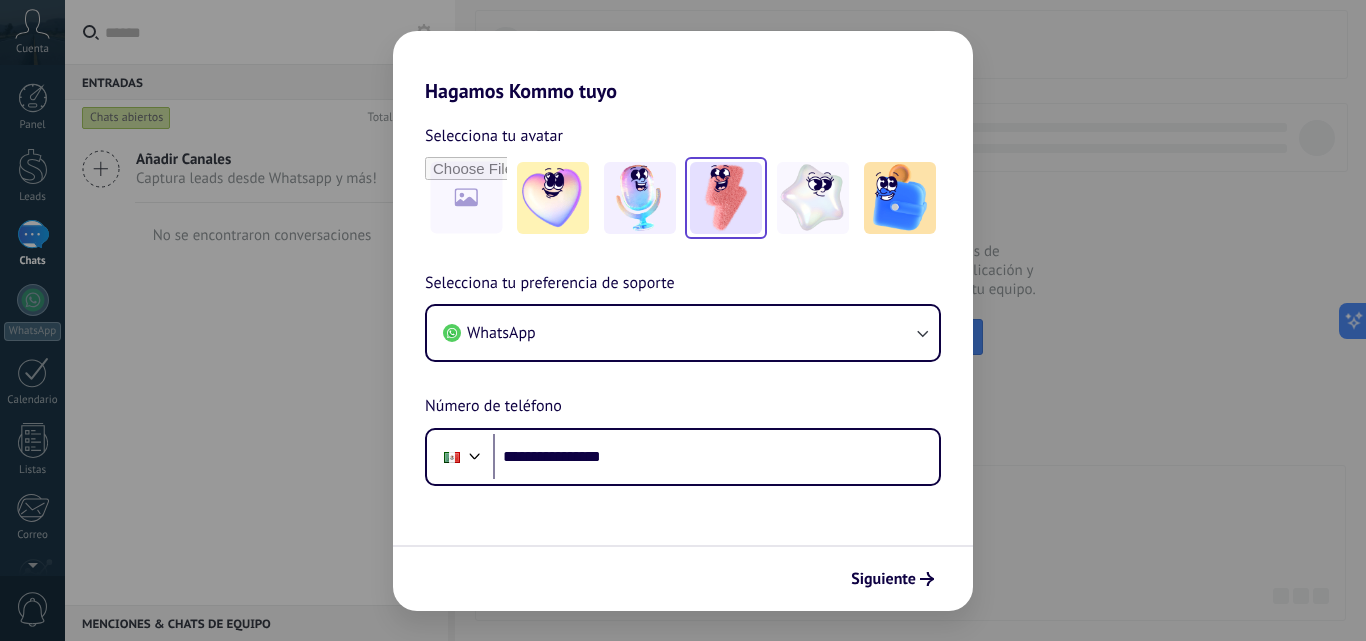 click at bounding box center [726, 198] 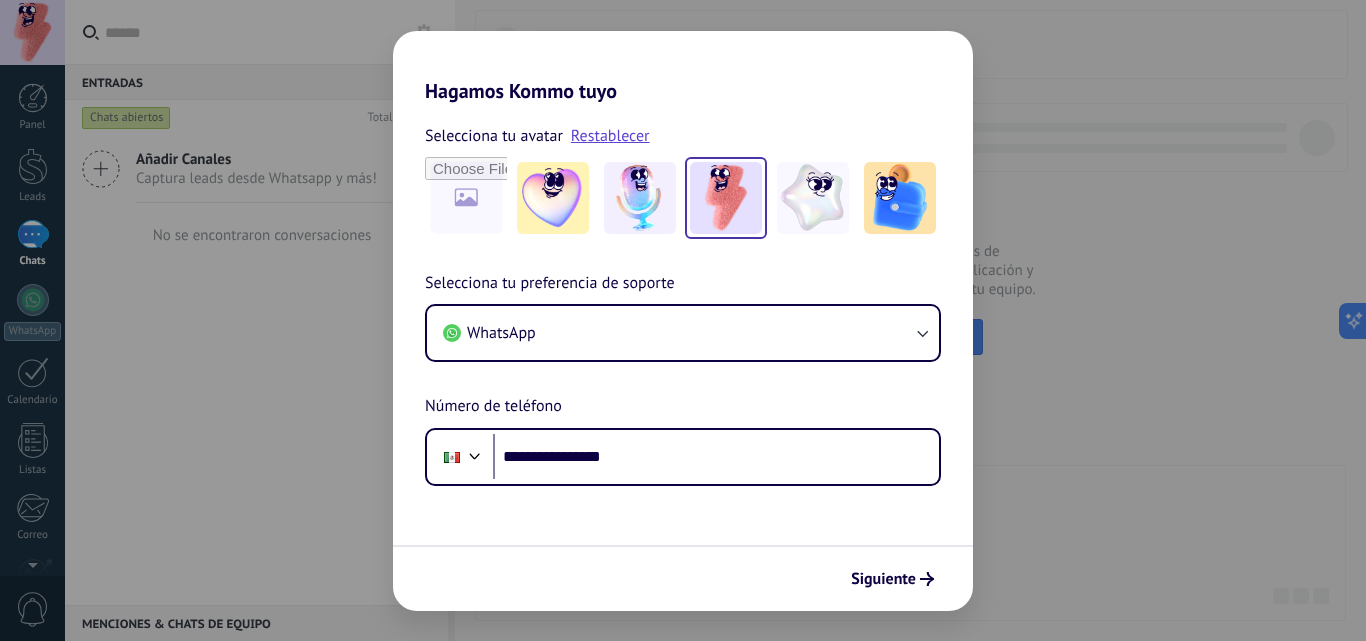 drag, startPoint x: 906, startPoint y: 578, endPoint x: 863, endPoint y: 252, distance: 328.82367 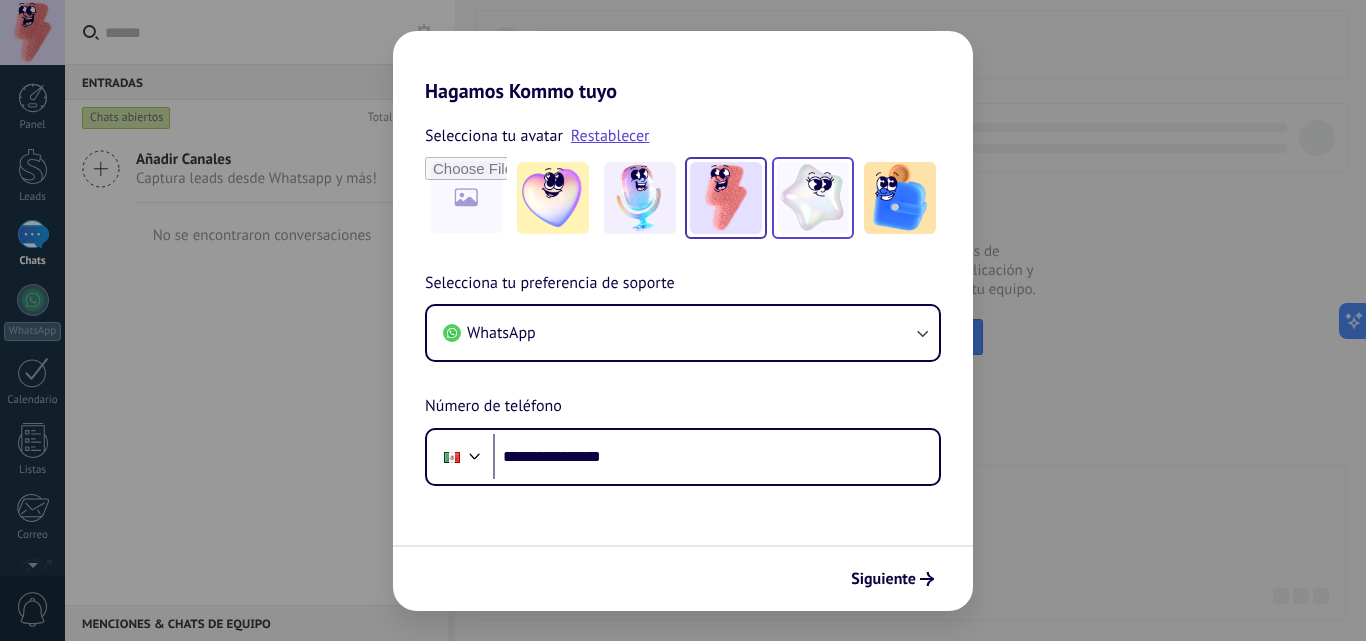 click at bounding box center [813, 198] 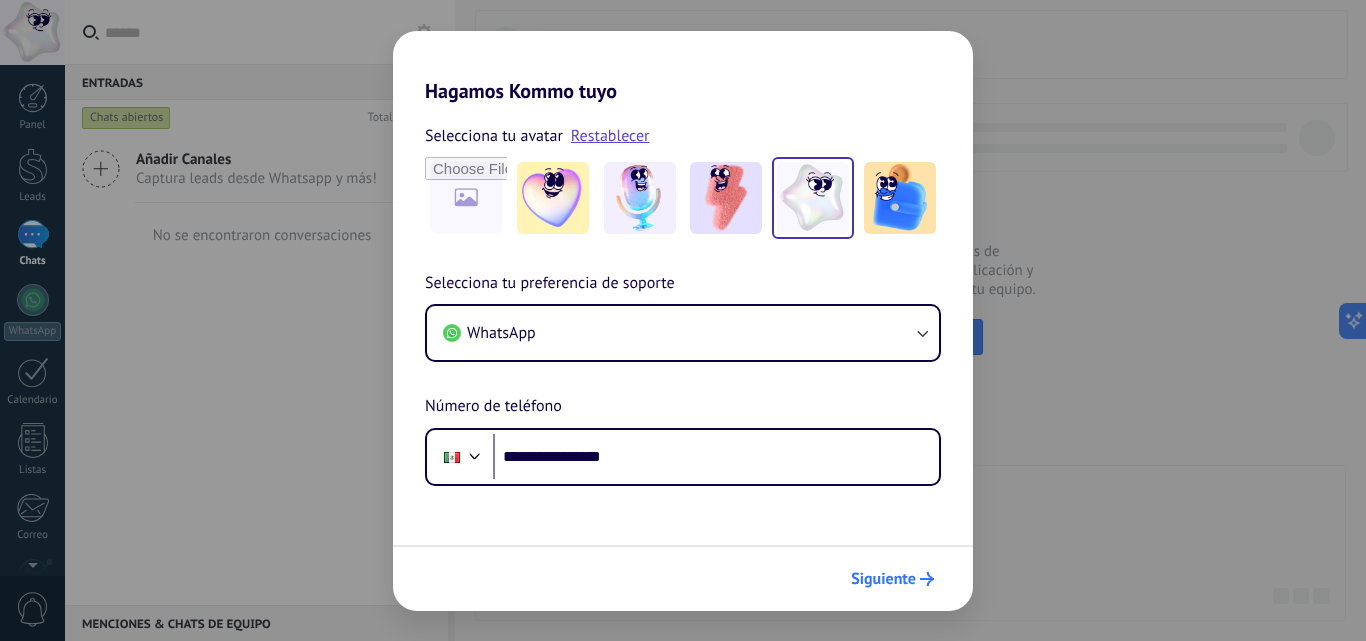click on "Siguiente" at bounding box center [883, 579] 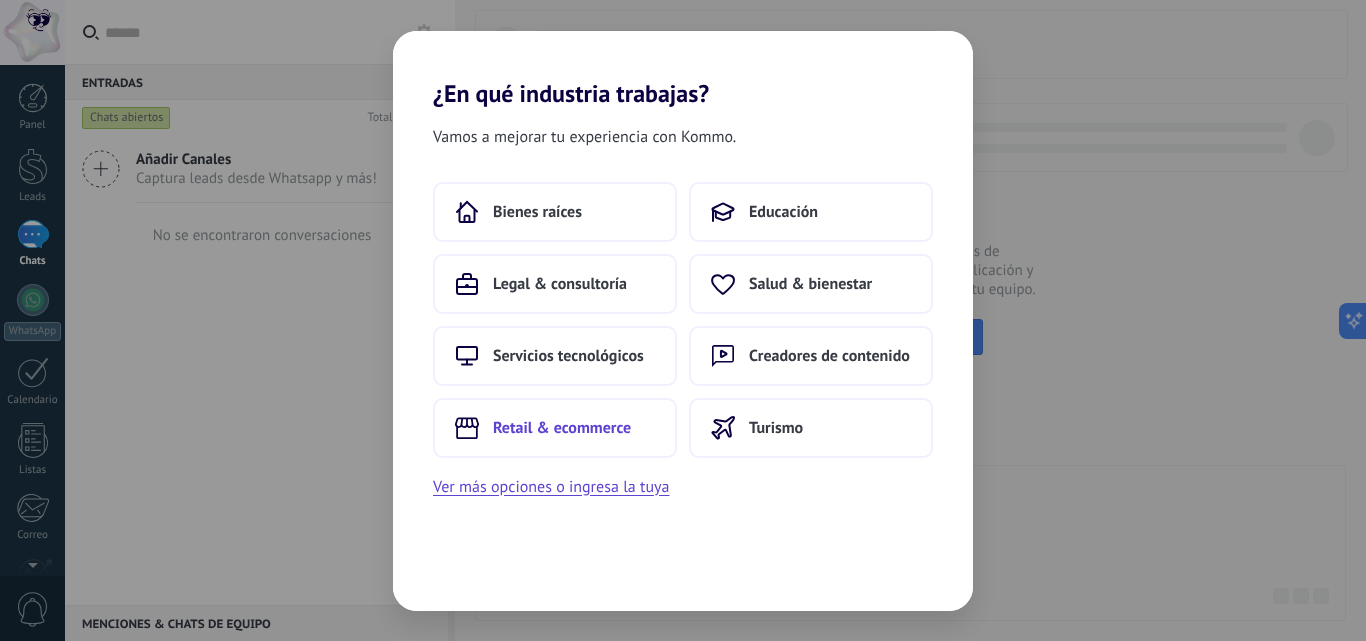 drag, startPoint x: 595, startPoint y: 495, endPoint x: 626, endPoint y: 430, distance: 72.013885 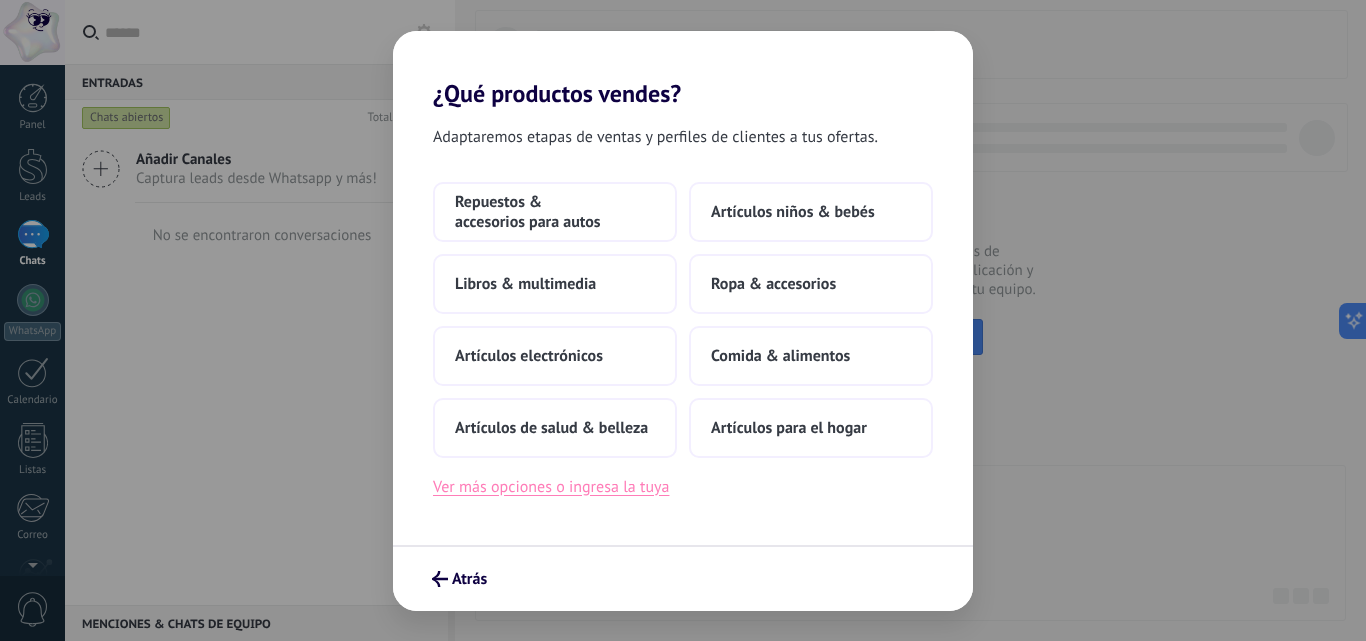 click on "Ver más opciones o ingresa la tuya" at bounding box center (551, 487) 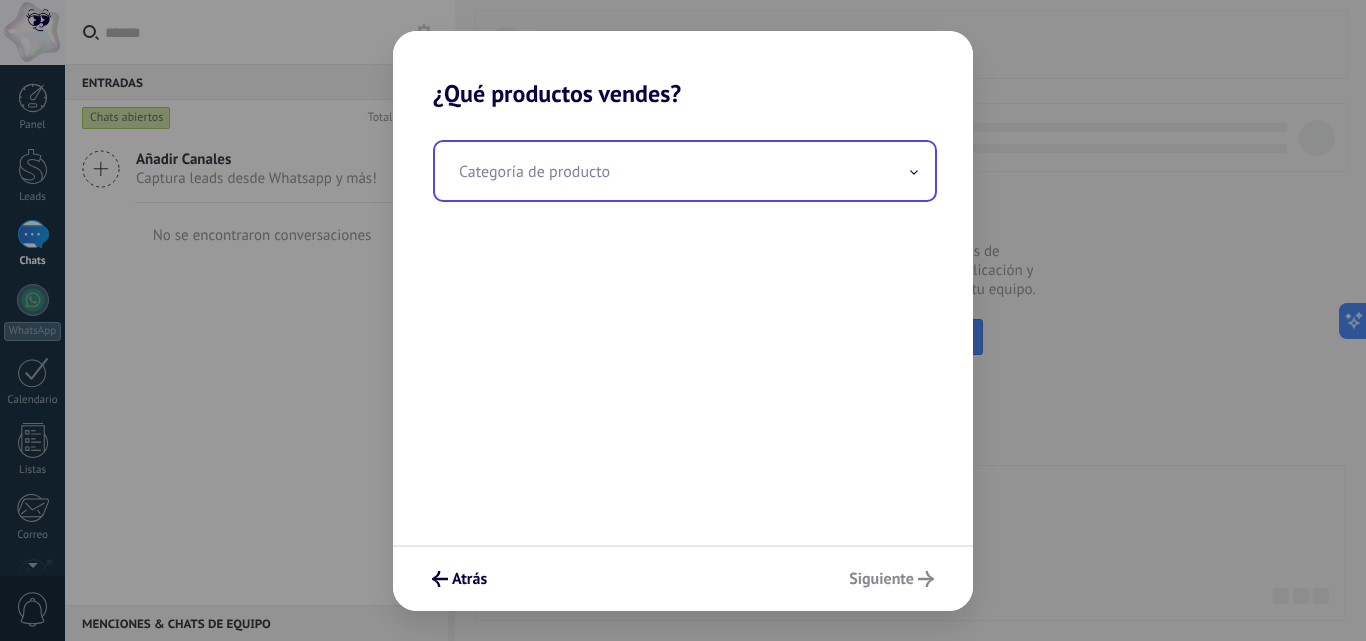 click on "Categoría de producto" at bounding box center [685, 171] 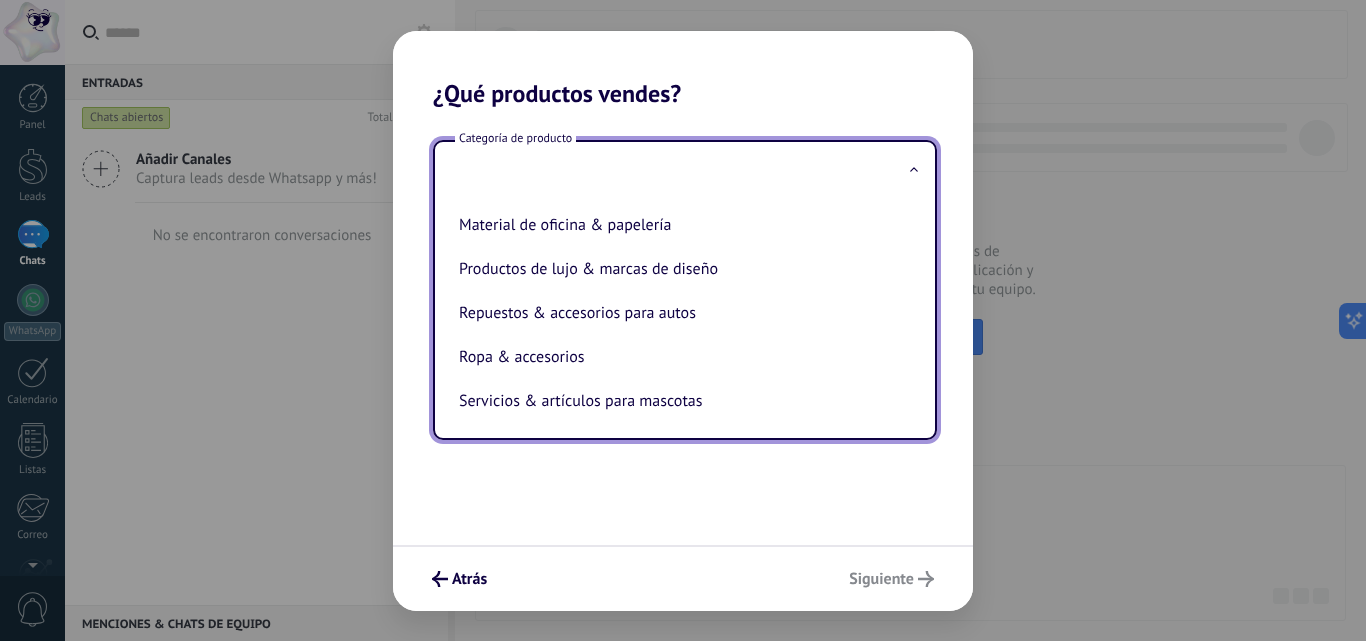 scroll, scrollTop: 442, scrollLeft: 0, axis: vertical 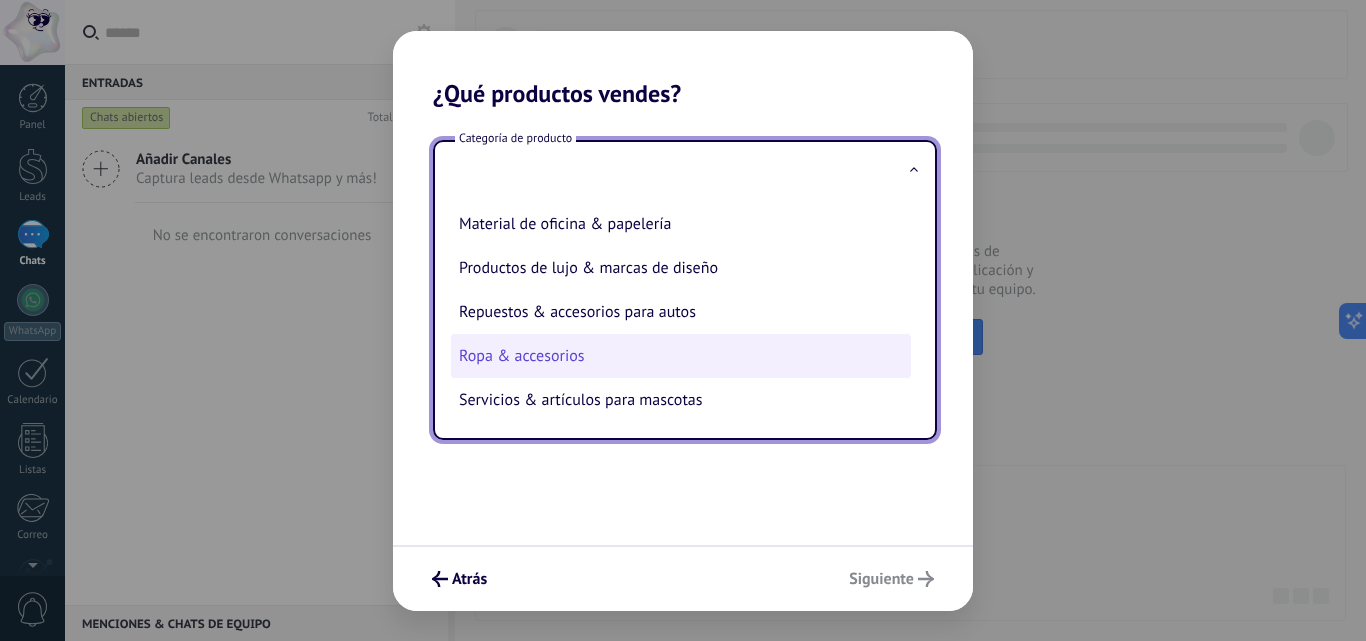 click on "Ropa & accesorios" at bounding box center [681, 356] 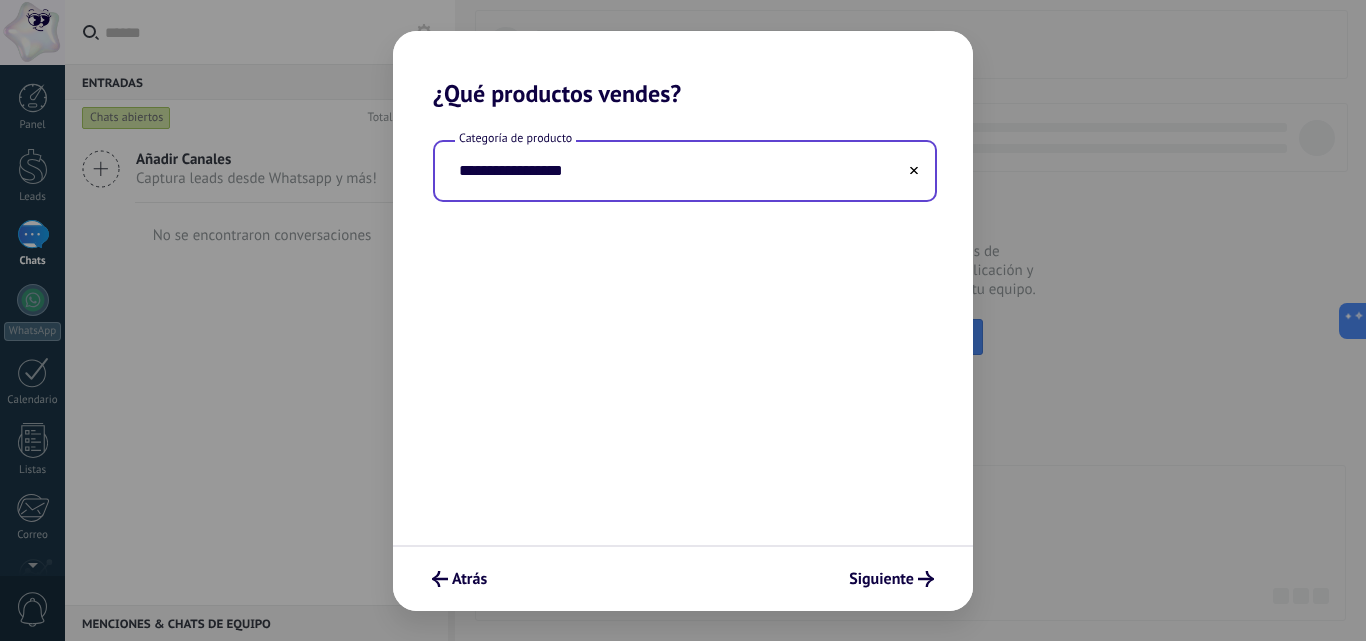 click on "**********" at bounding box center [685, 171] 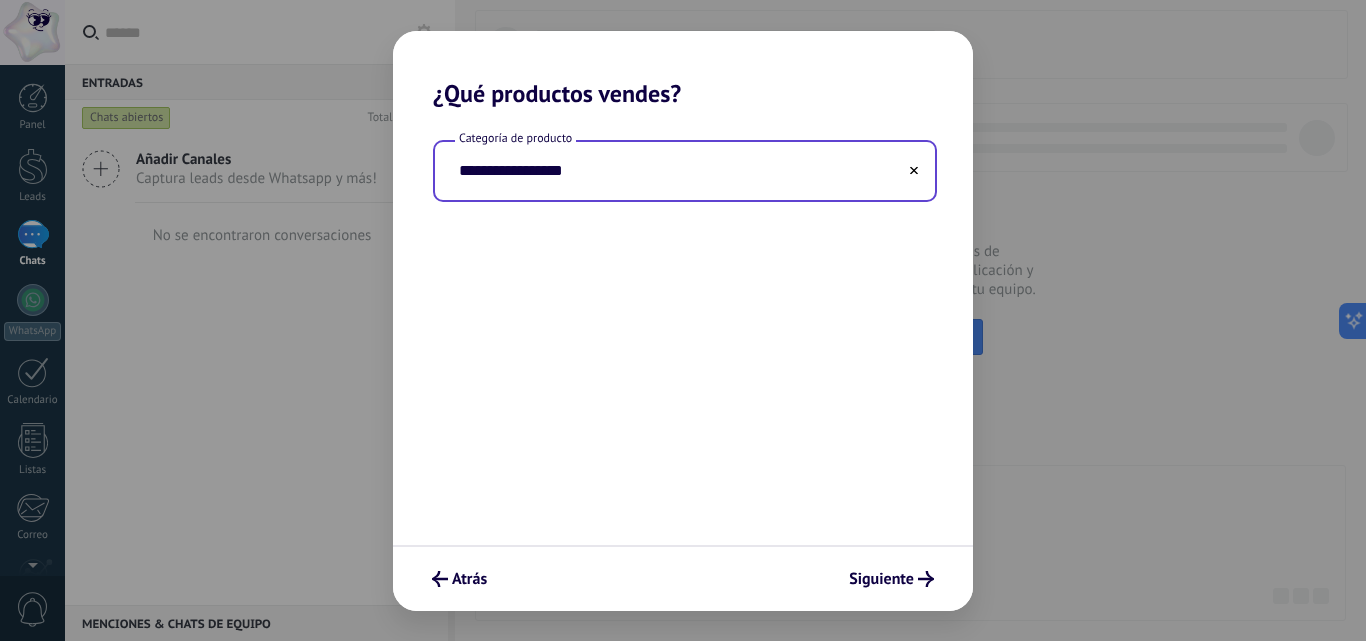 click 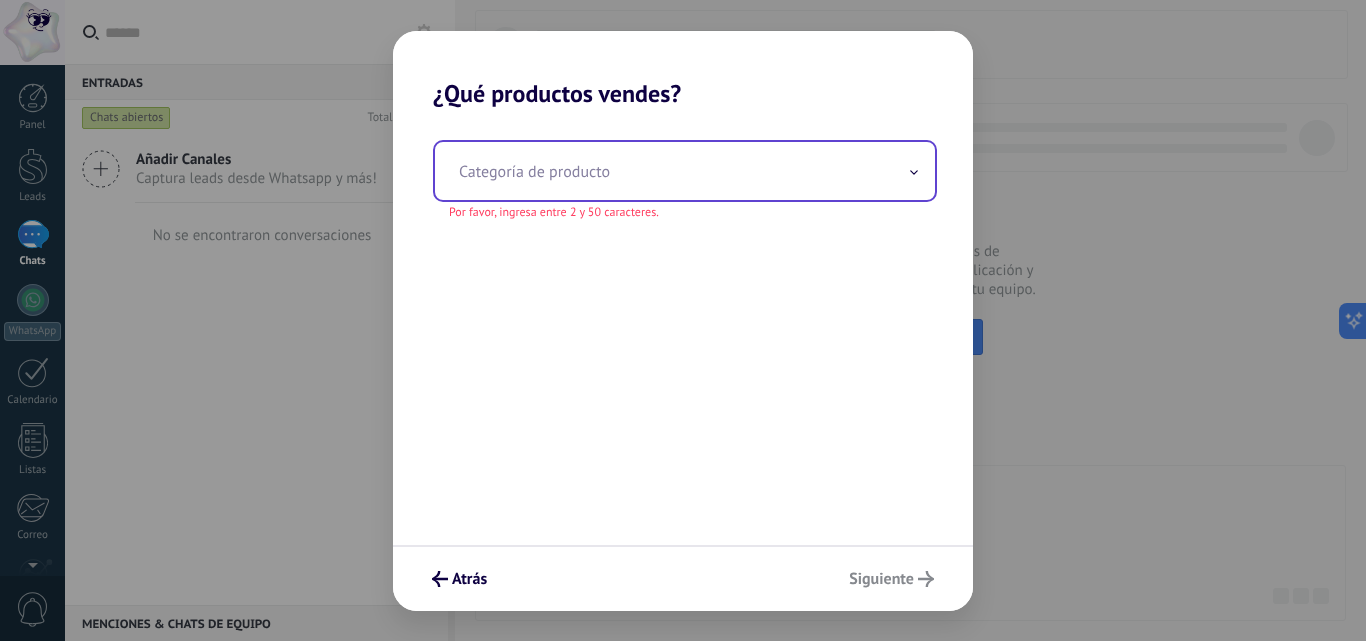 click at bounding box center (685, 171) 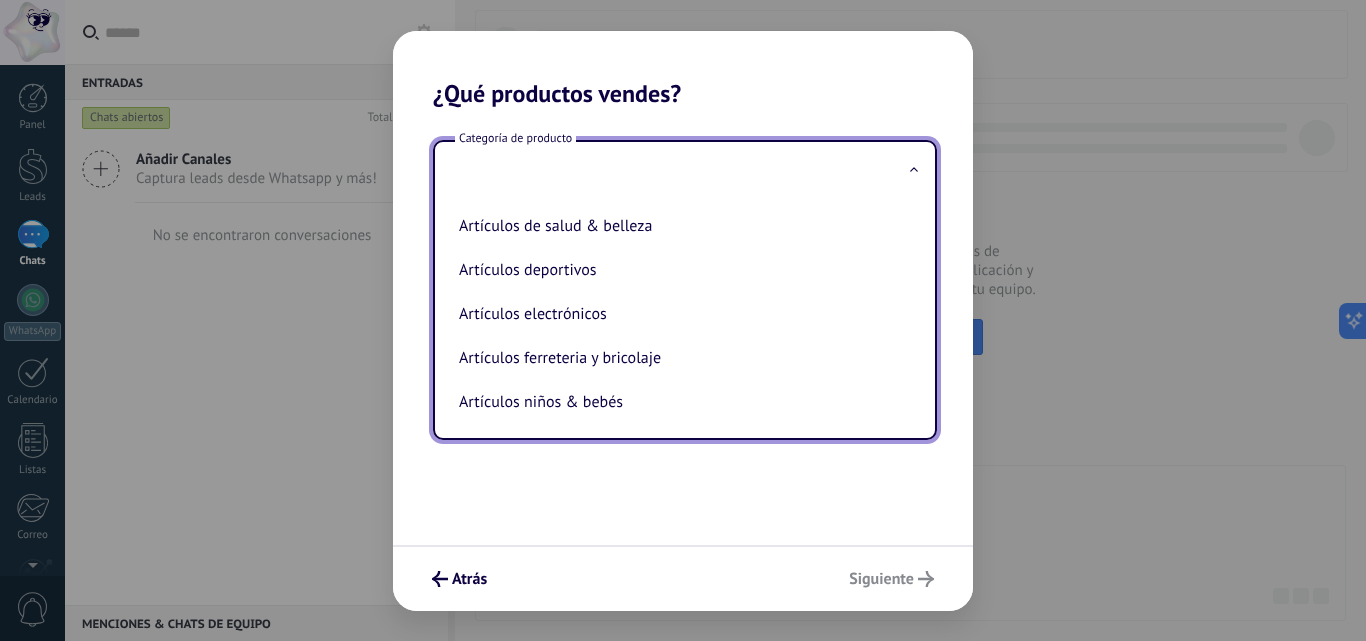 click at bounding box center (685, 171) 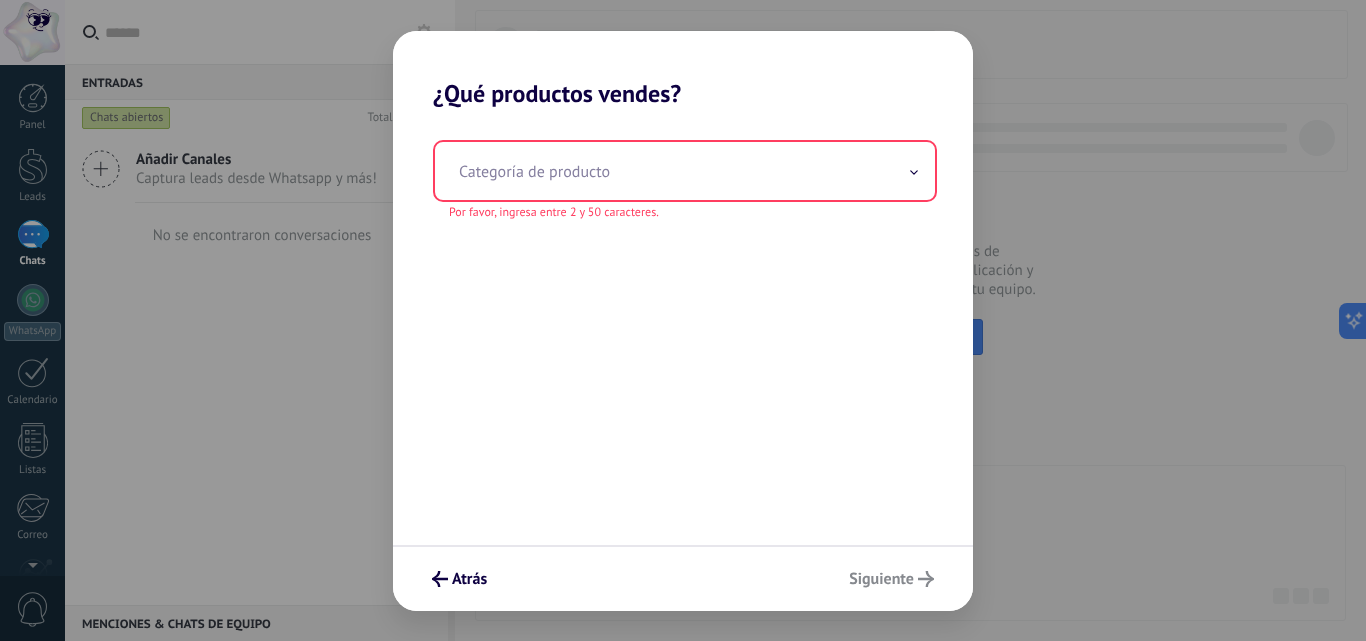 click at bounding box center (914, 170) 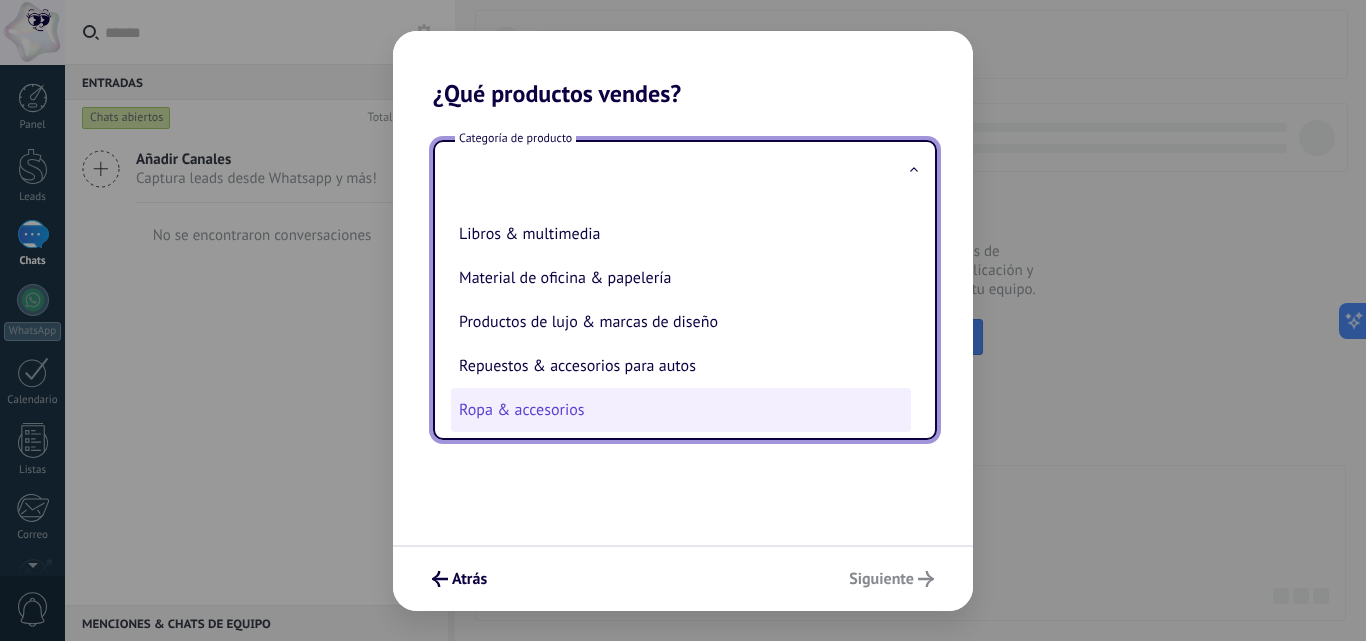 scroll, scrollTop: 342, scrollLeft: 0, axis: vertical 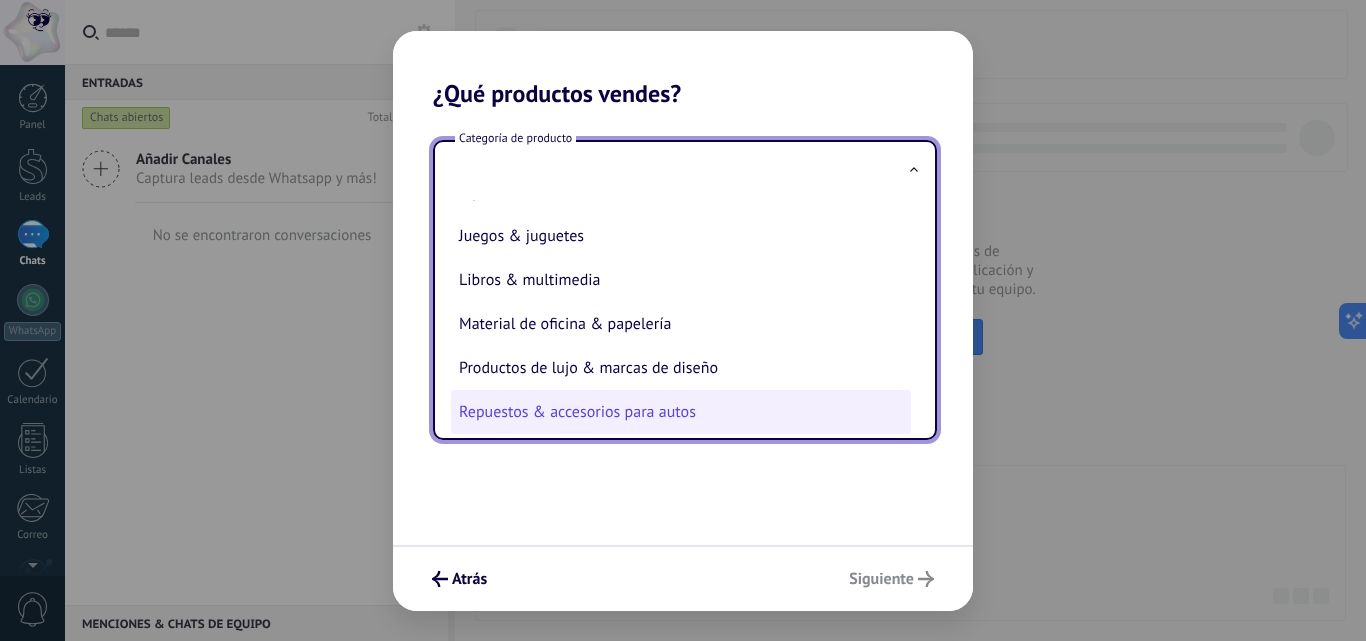 click on "Repuestos & accesorios para autos" at bounding box center (681, 412) 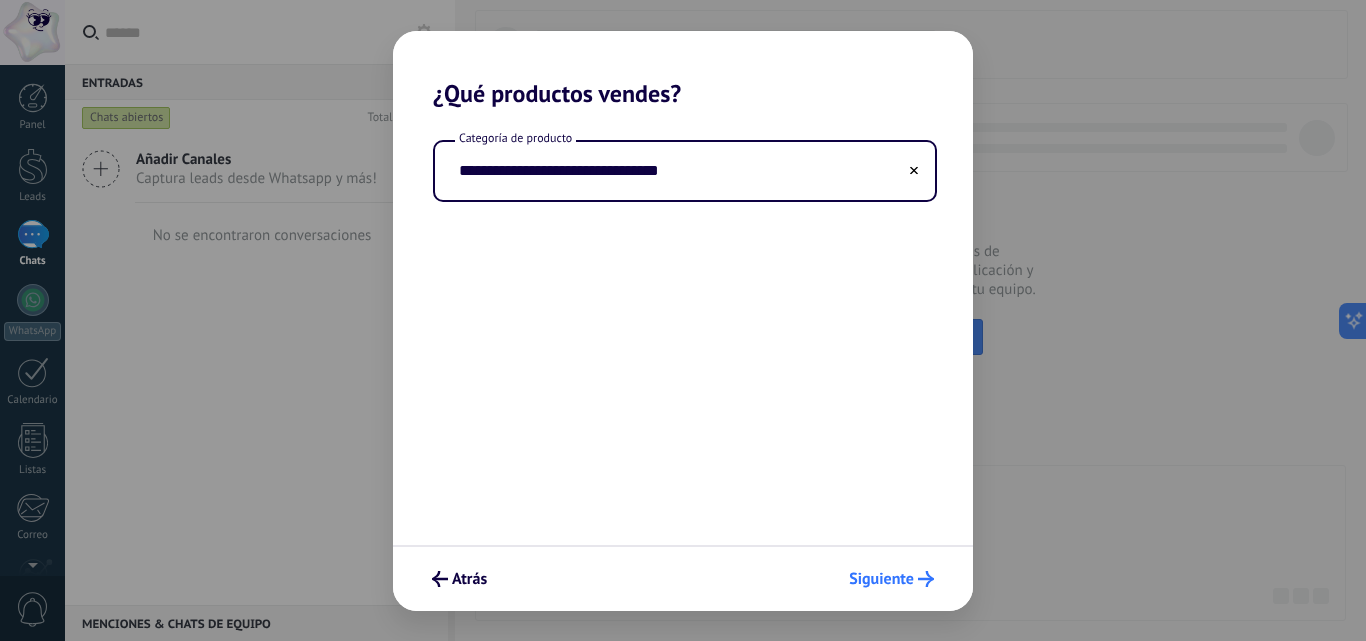 click on "Siguiente" at bounding box center (891, 579) 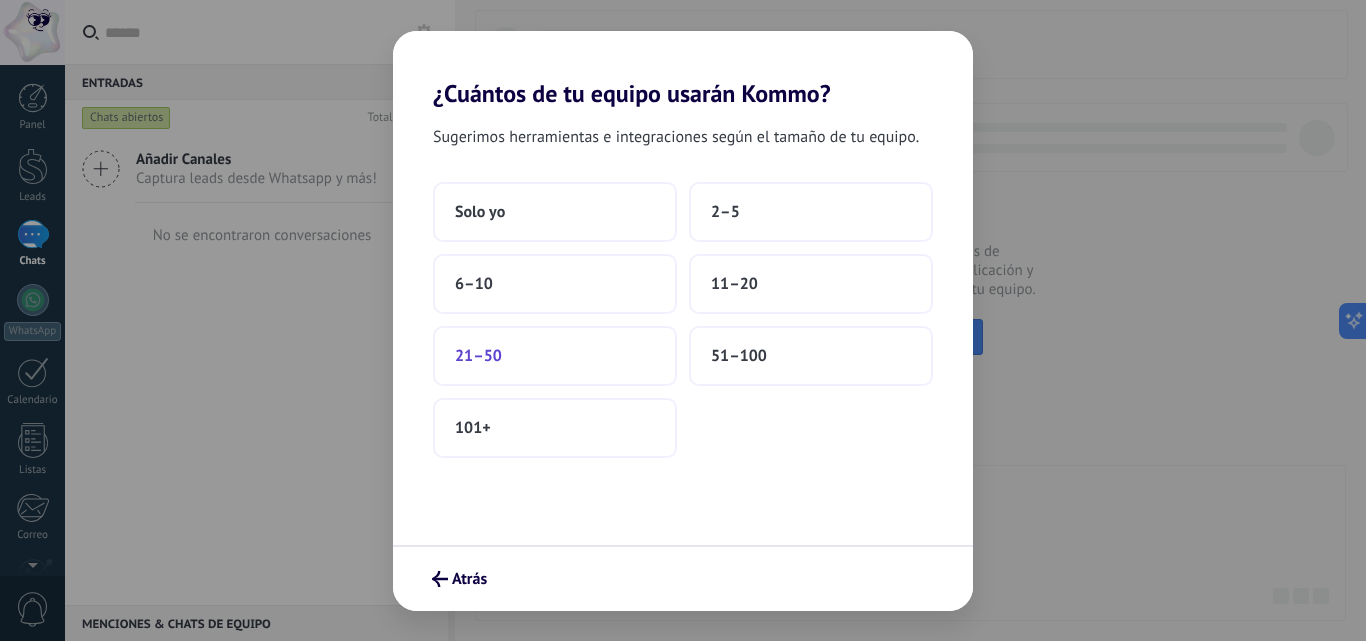 click on "21–50" at bounding box center [555, 356] 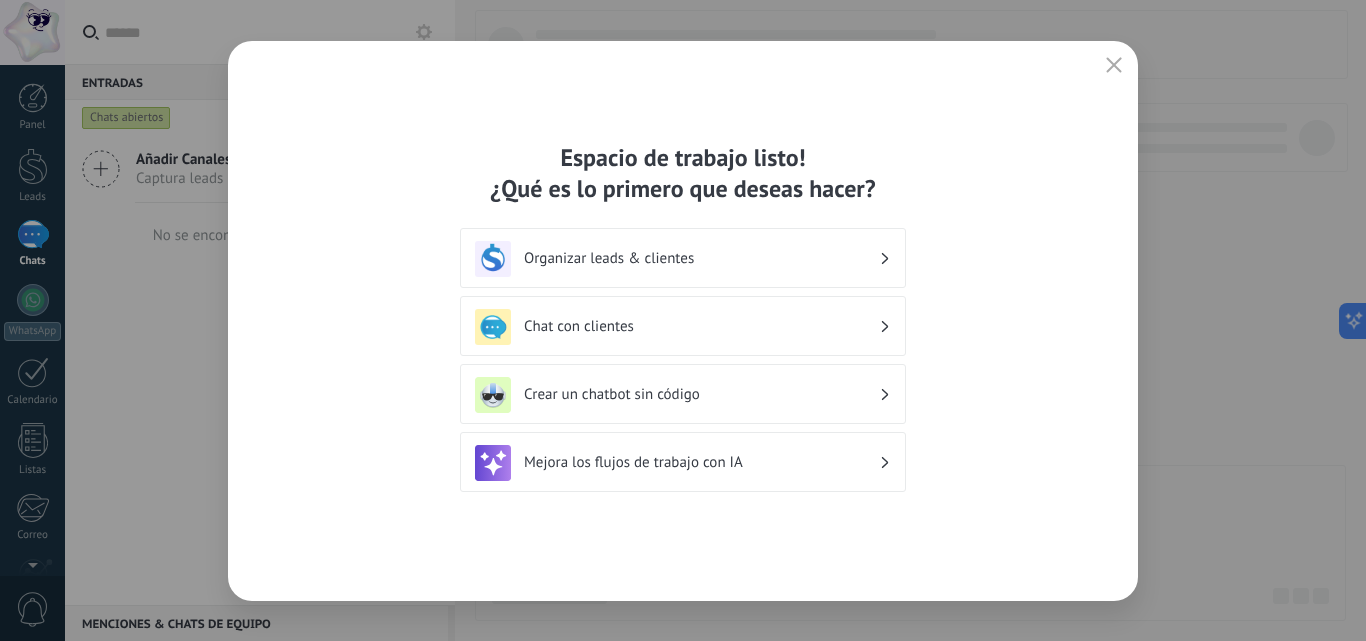 click on "Organizar leads & clientes" at bounding box center [701, 258] 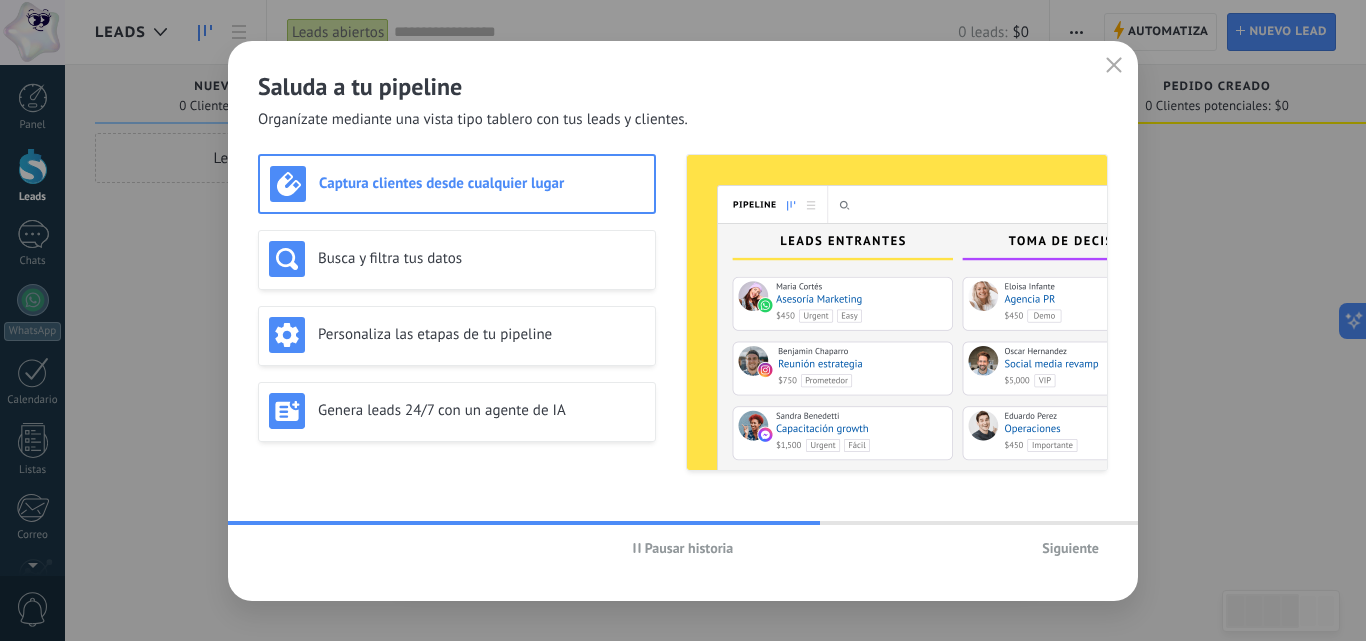 click on "Captura clientes desde cualquier lugar" at bounding box center [481, 183] 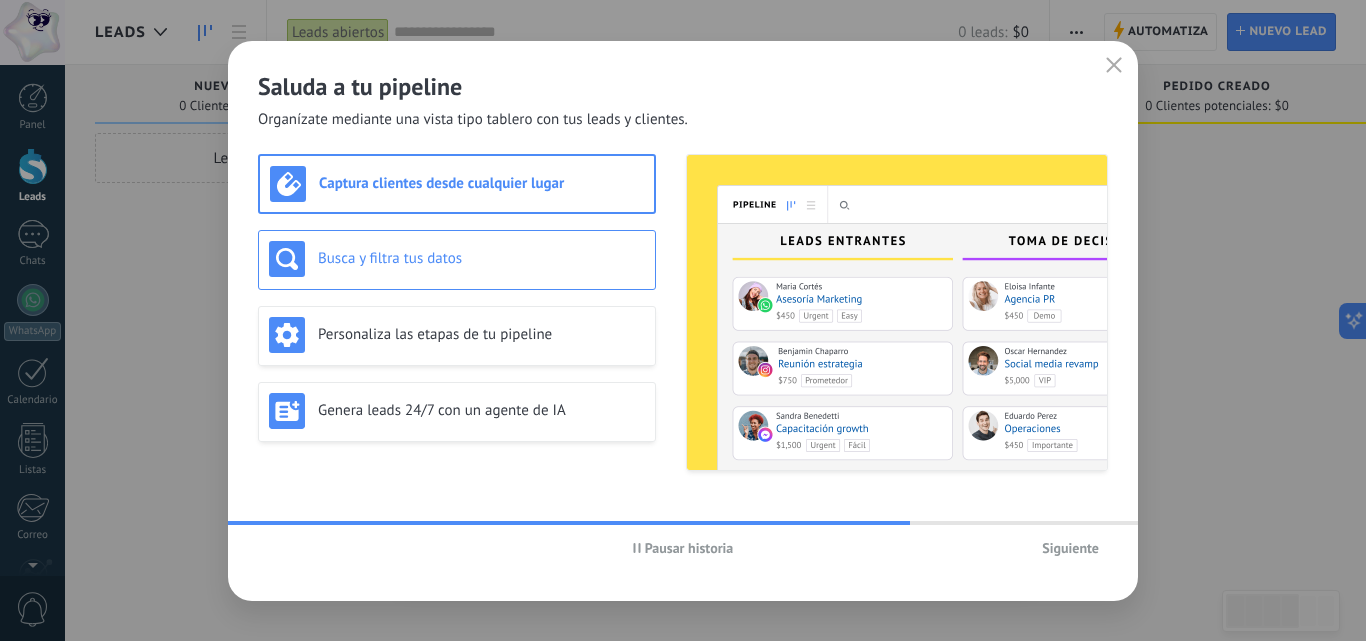 click on "Busca y filtra tus datos" at bounding box center (481, 258) 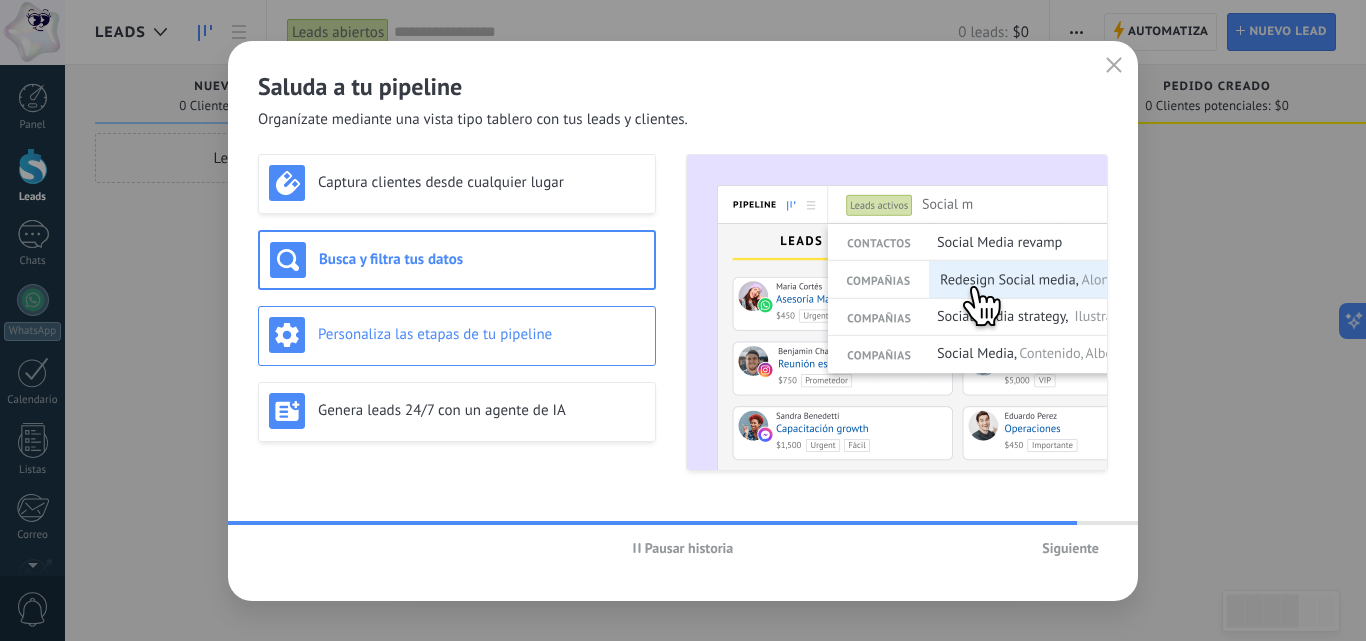 click on "Personaliza las etapas de tu pipeline" at bounding box center [481, 334] 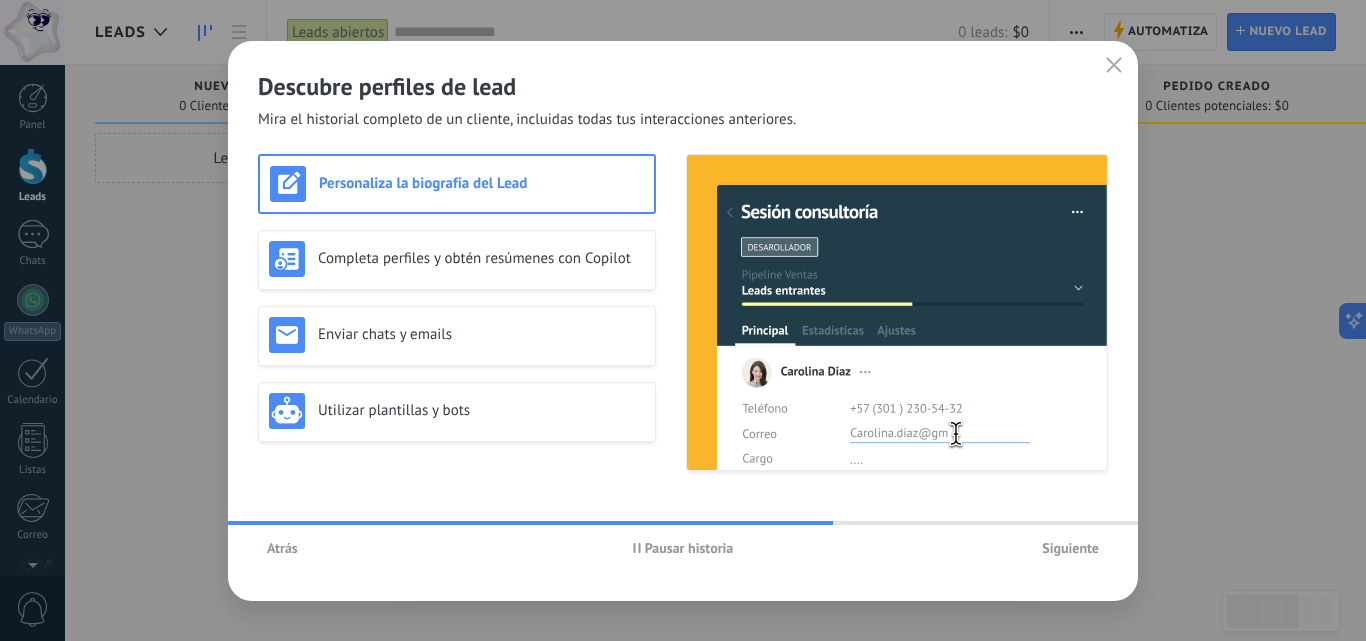 click on "Siguiente" at bounding box center (1070, 548) 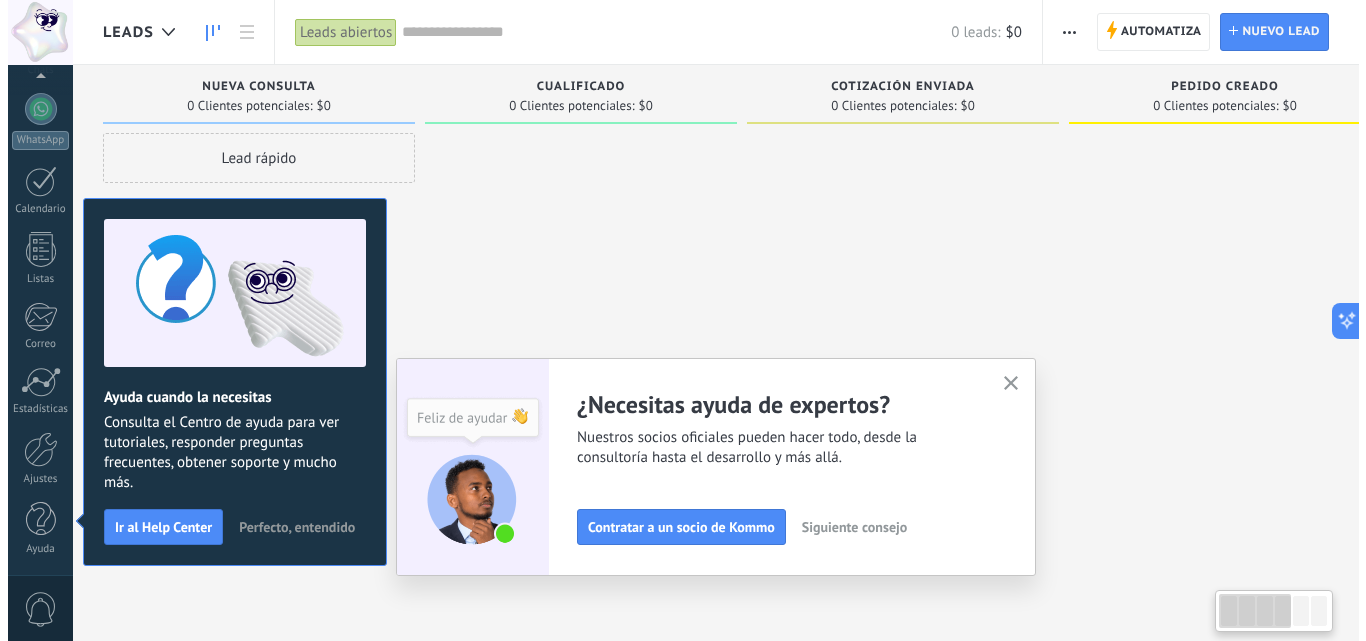 scroll, scrollTop: 0, scrollLeft: 0, axis: both 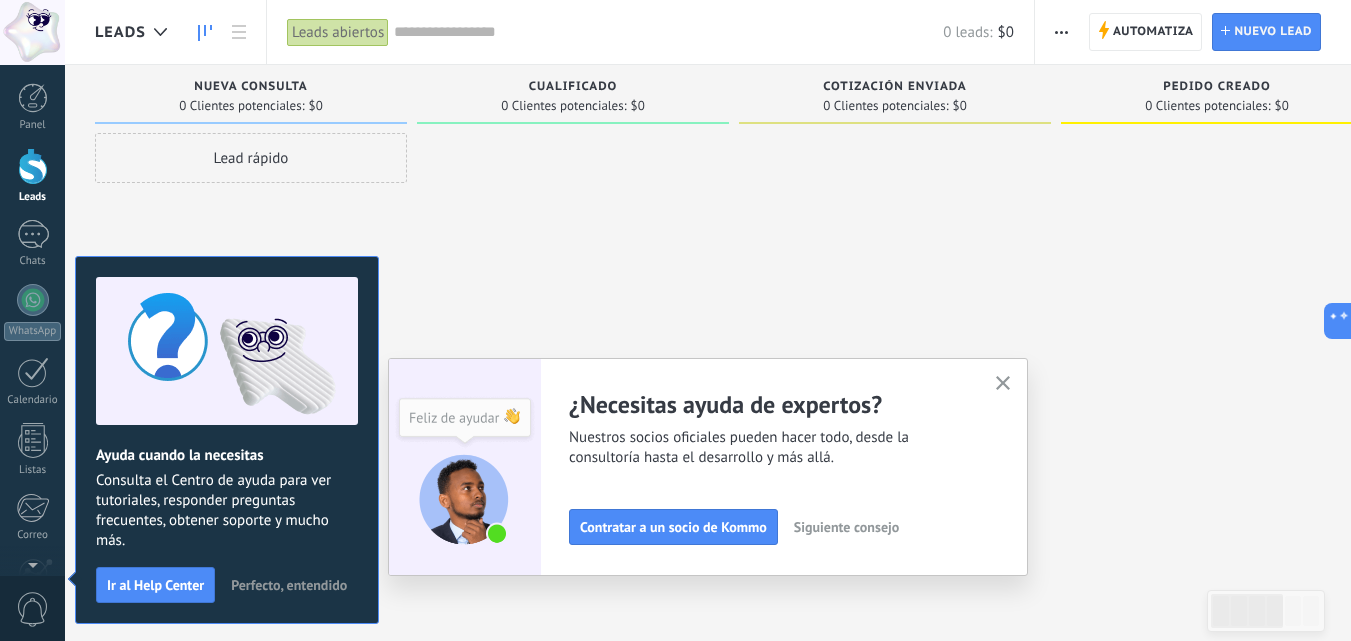 click at bounding box center [1003, 384] 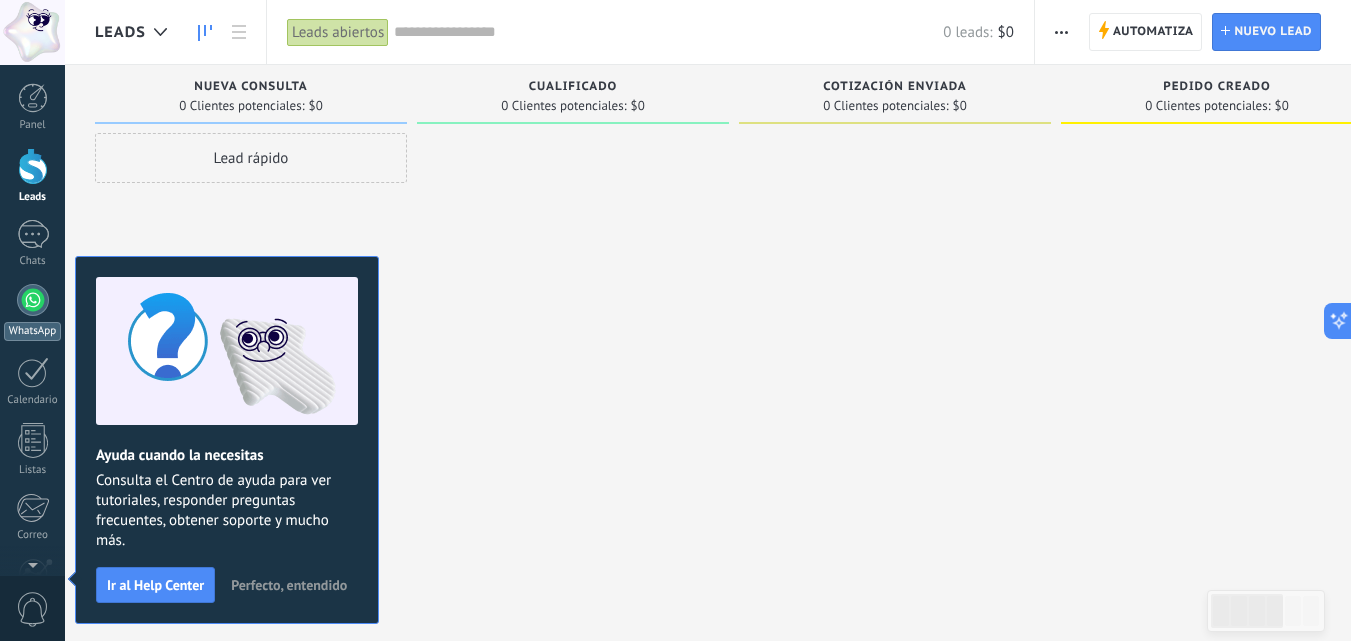 click at bounding box center [33, 300] 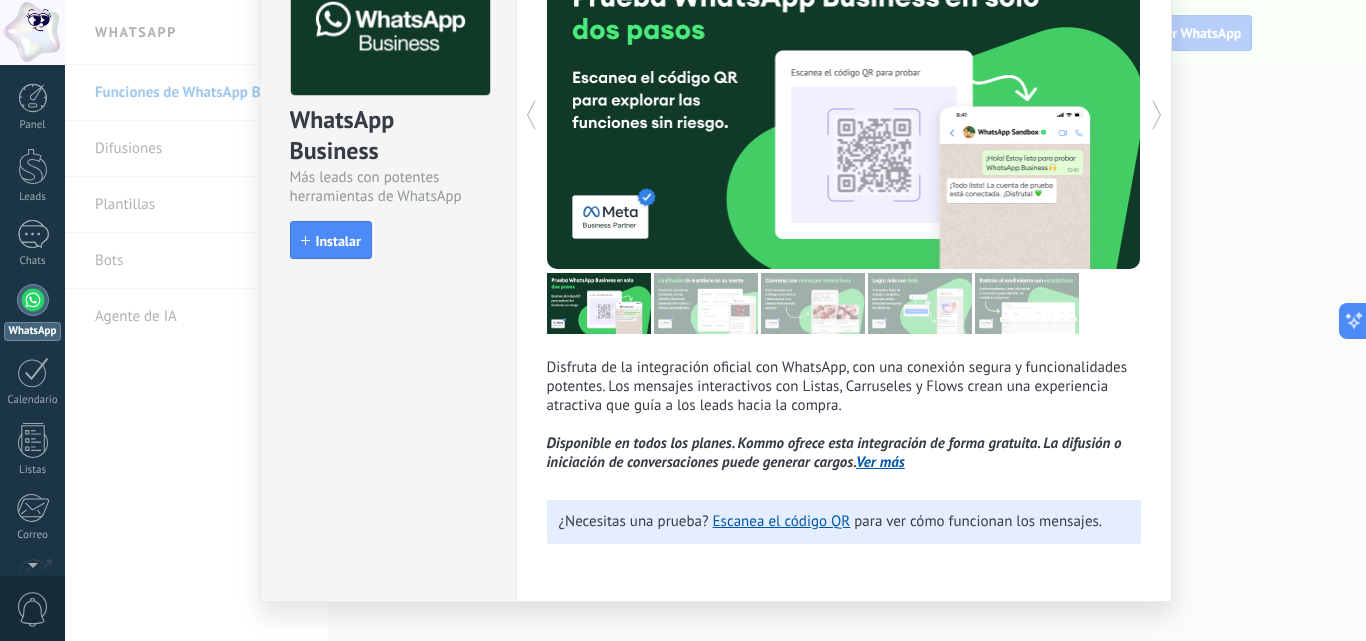 scroll, scrollTop: 176, scrollLeft: 0, axis: vertical 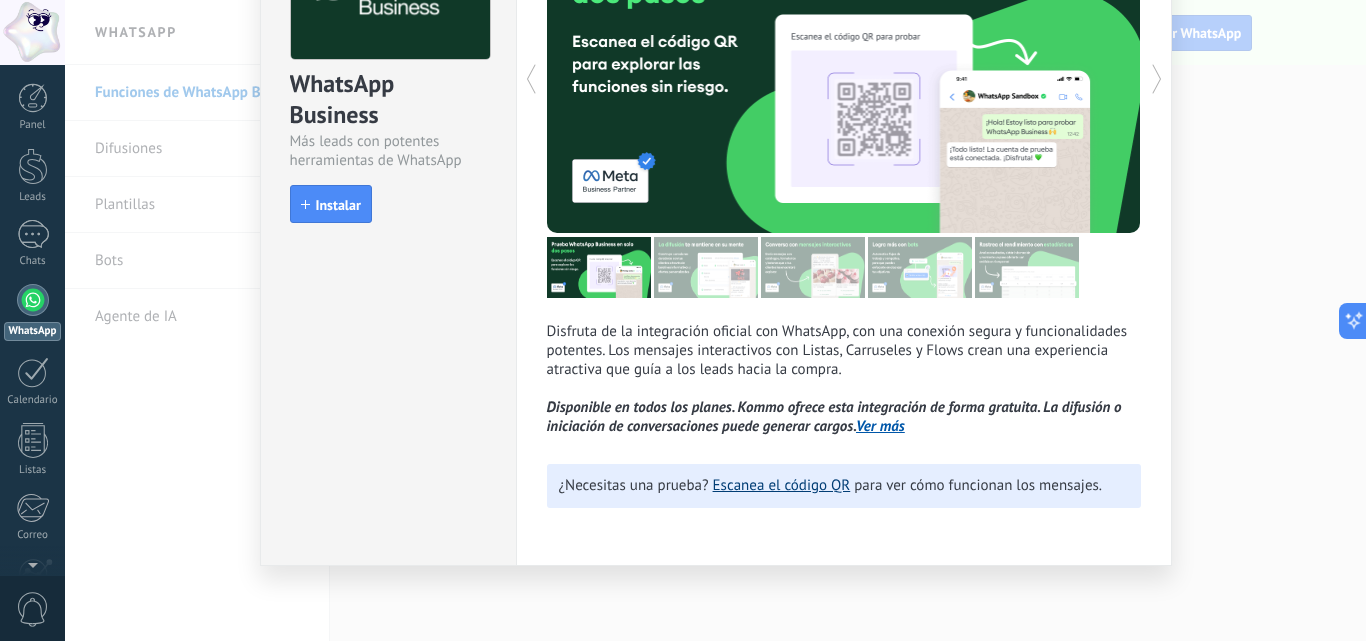 click on "Escanea el código QR" at bounding box center [782, 485] 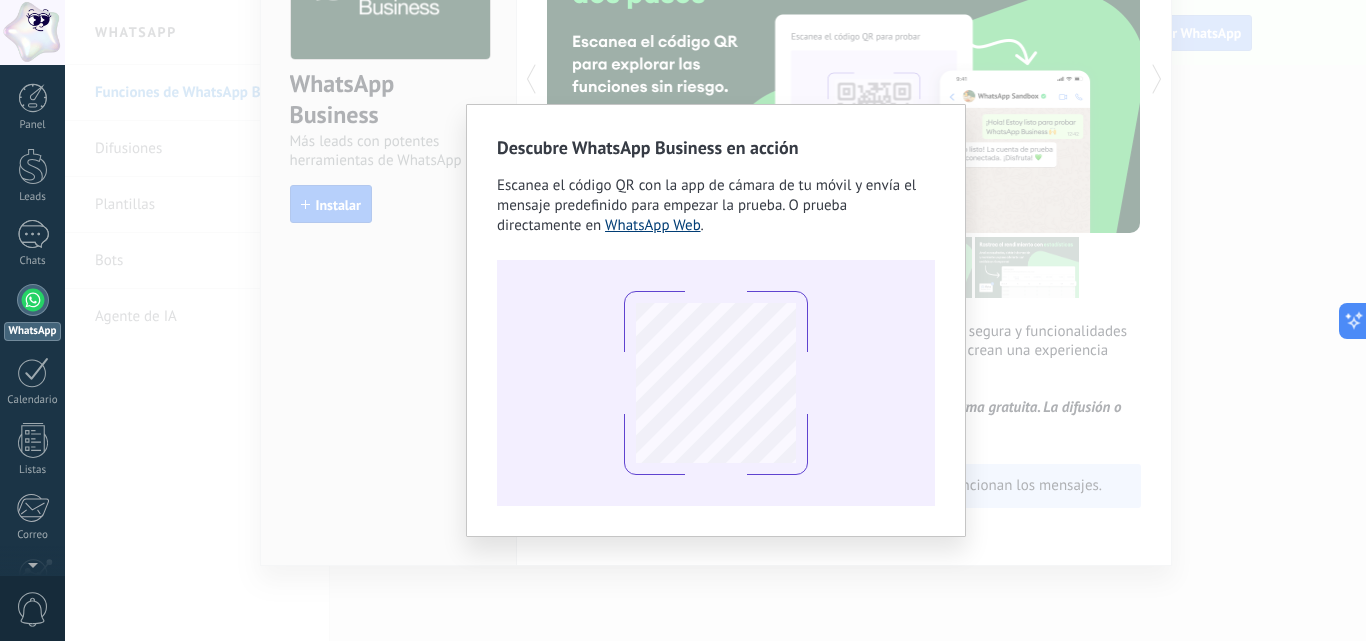click on "WhatsApp Web" at bounding box center [653, 225] 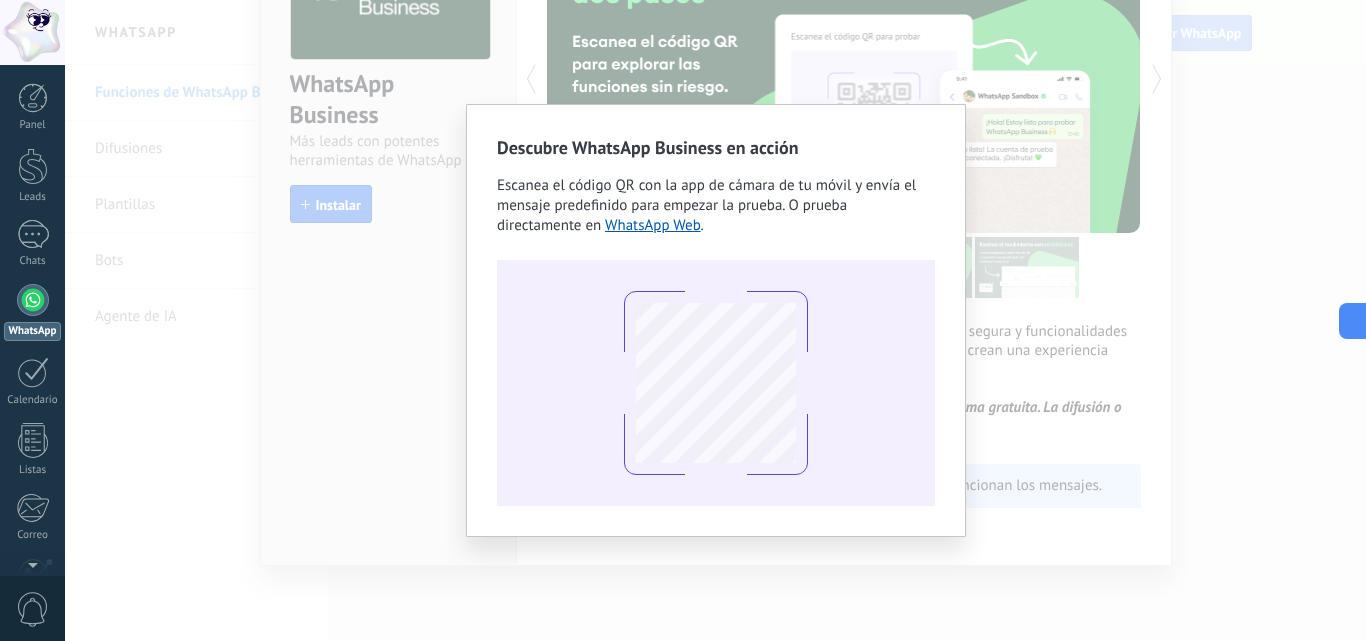 click on "Descubre WhatsApp Business en acción Escanea el código QR con la app de cámara de tu móvil y envía el mensaje predefinido para empezar la prueba. O prueba directamente en   WhatsApp Web ." at bounding box center [715, 320] 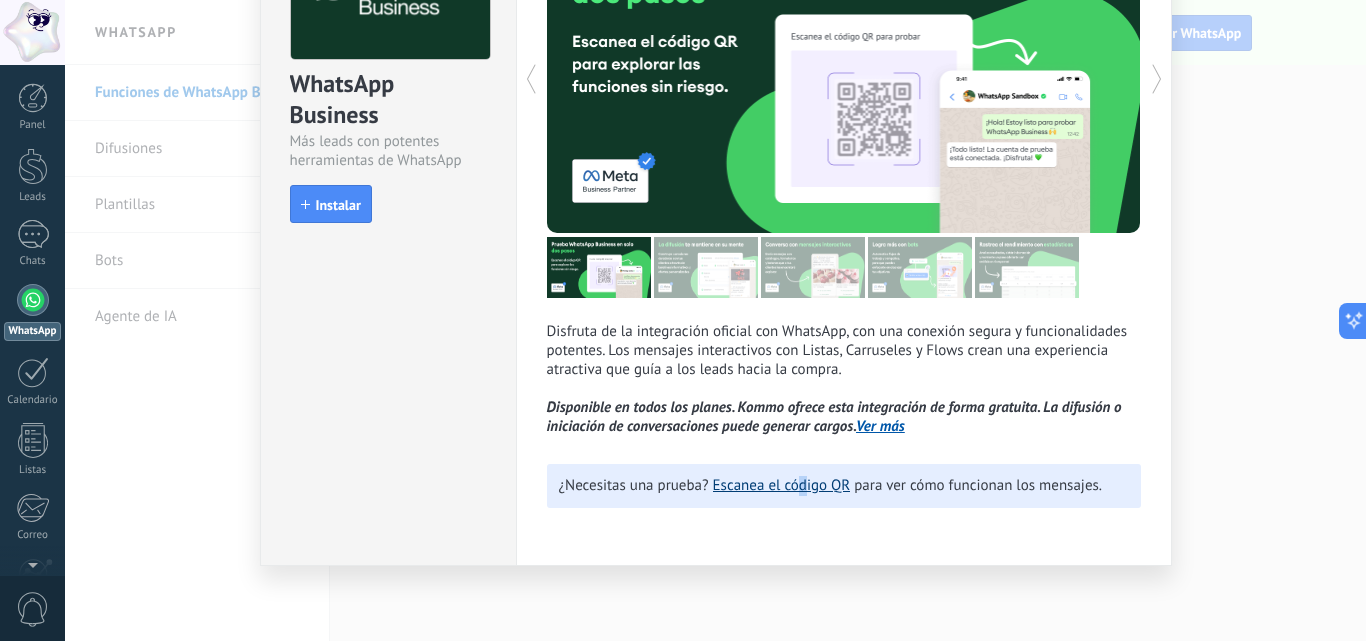 click on "Escanea el código QR" at bounding box center [782, 485] 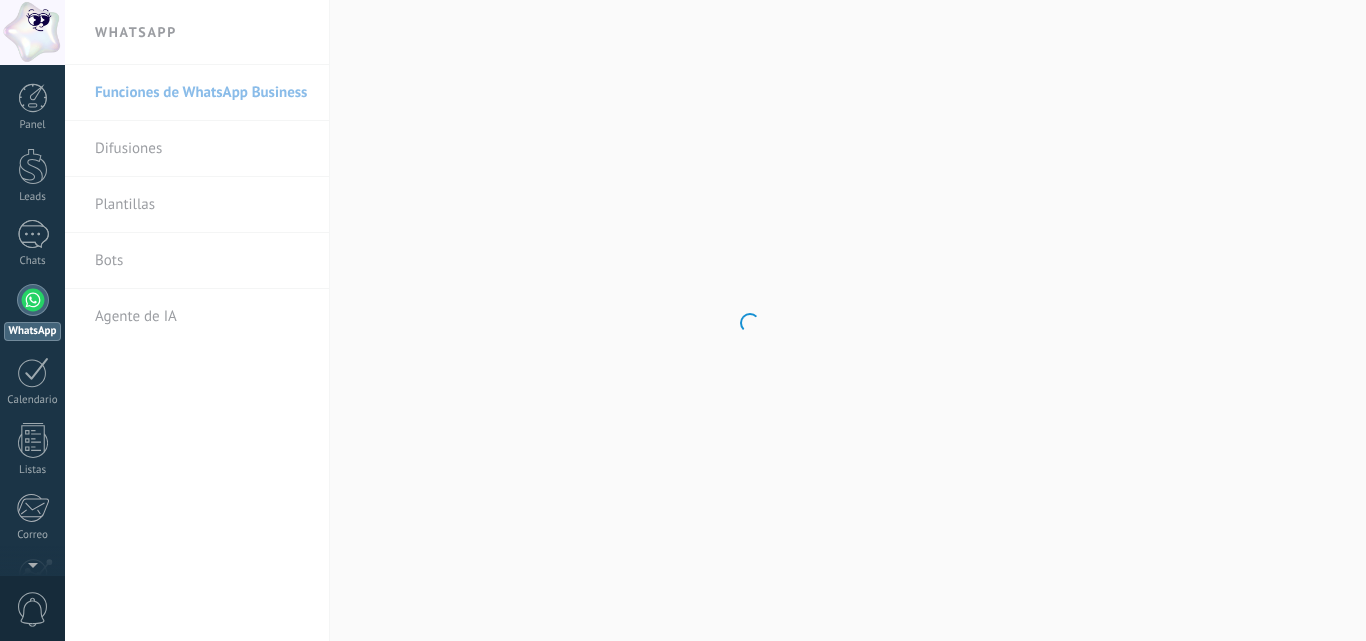 scroll, scrollTop: 0, scrollLeft: 0, axis: both 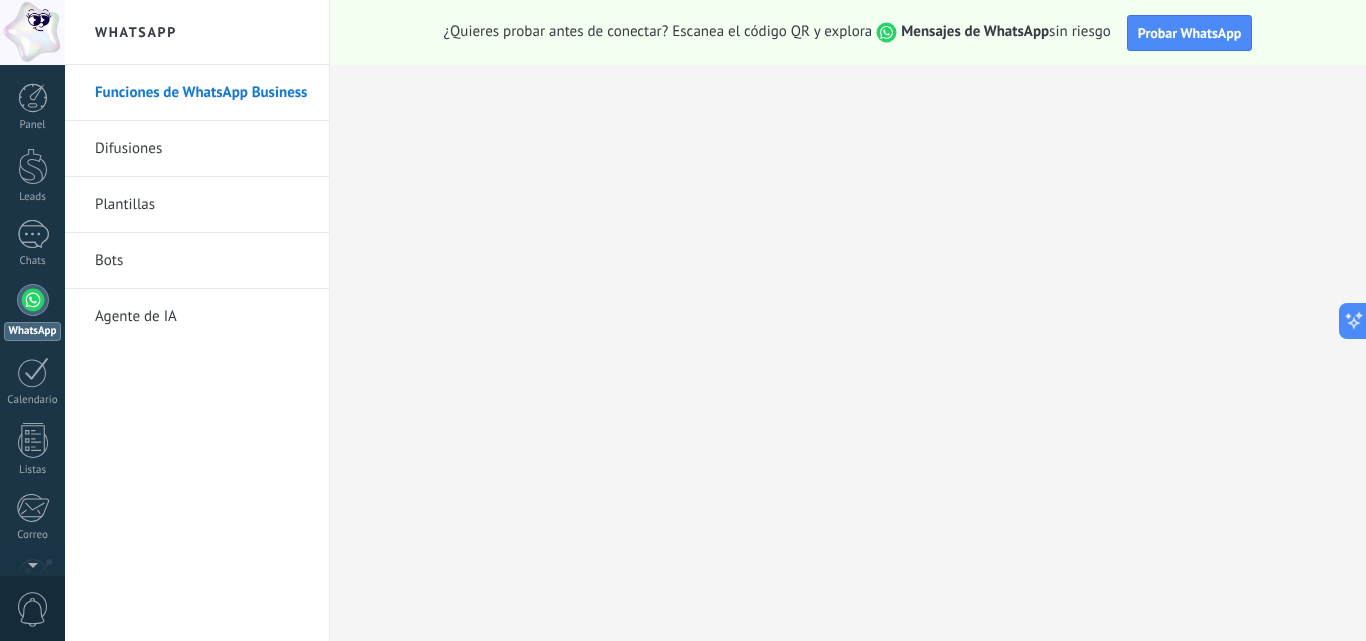 click on "Difusiones" at bounding box center [202, 149] 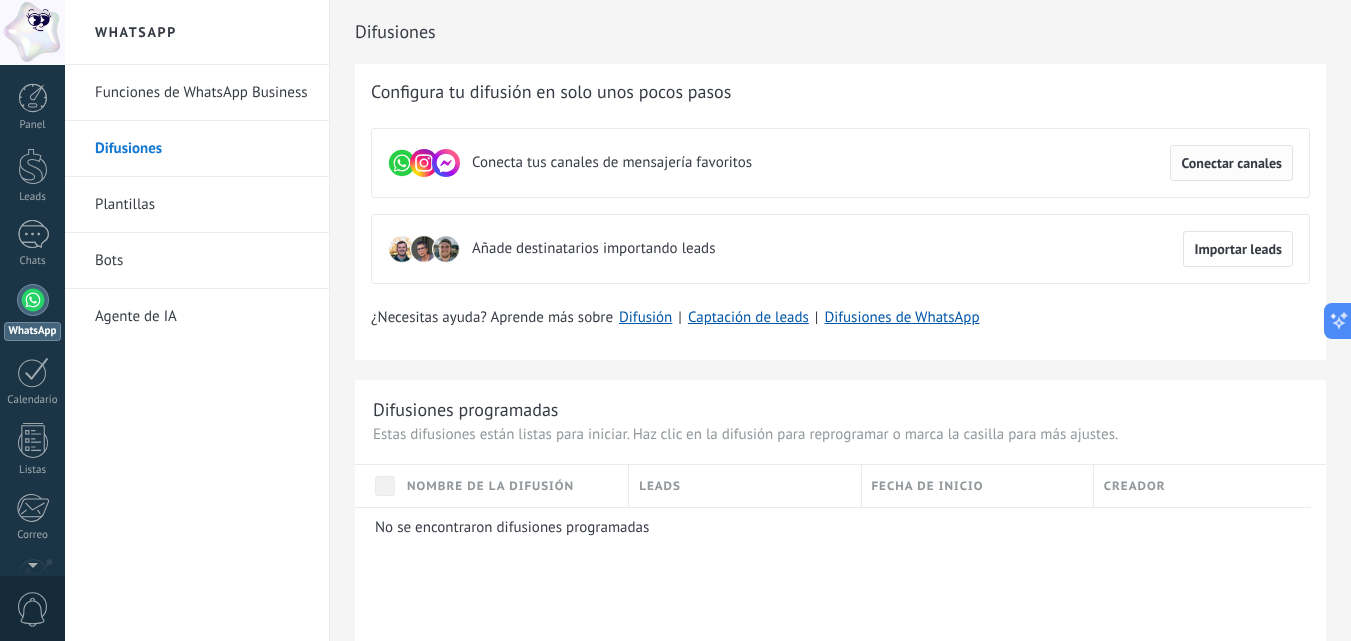 click on "Conectar canales" at bounding box center (1231, 163) 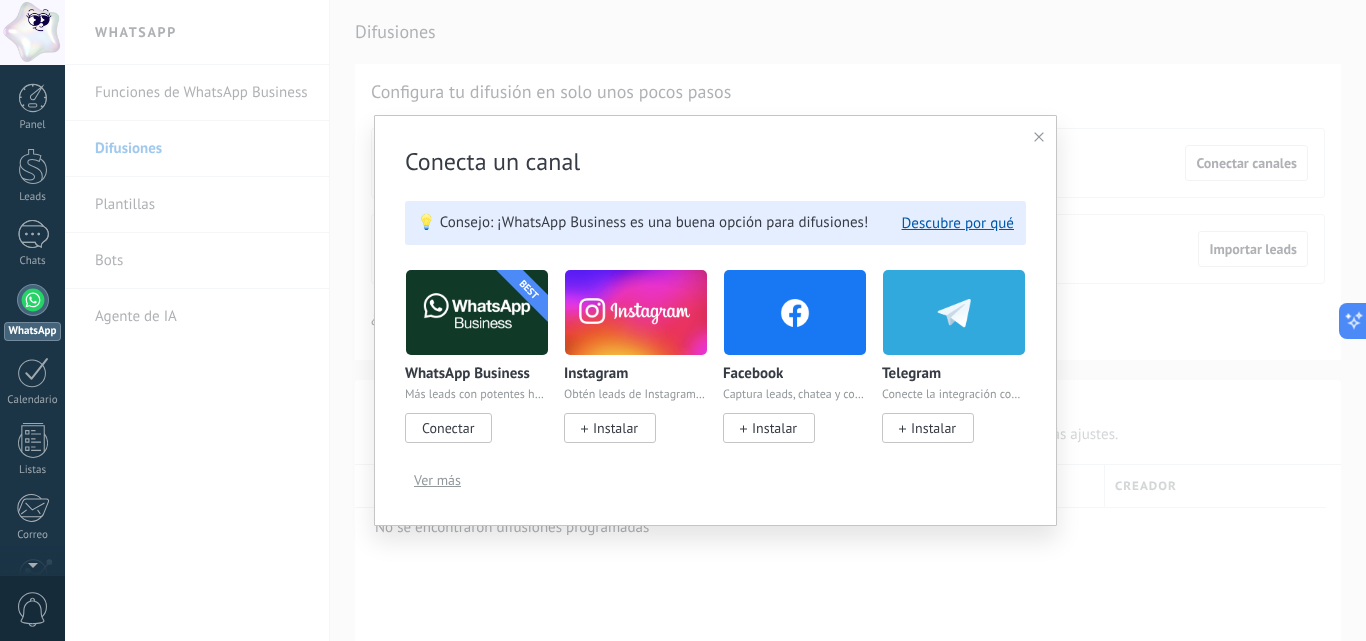 click on "Conectar" at bounding box center [448, 428] 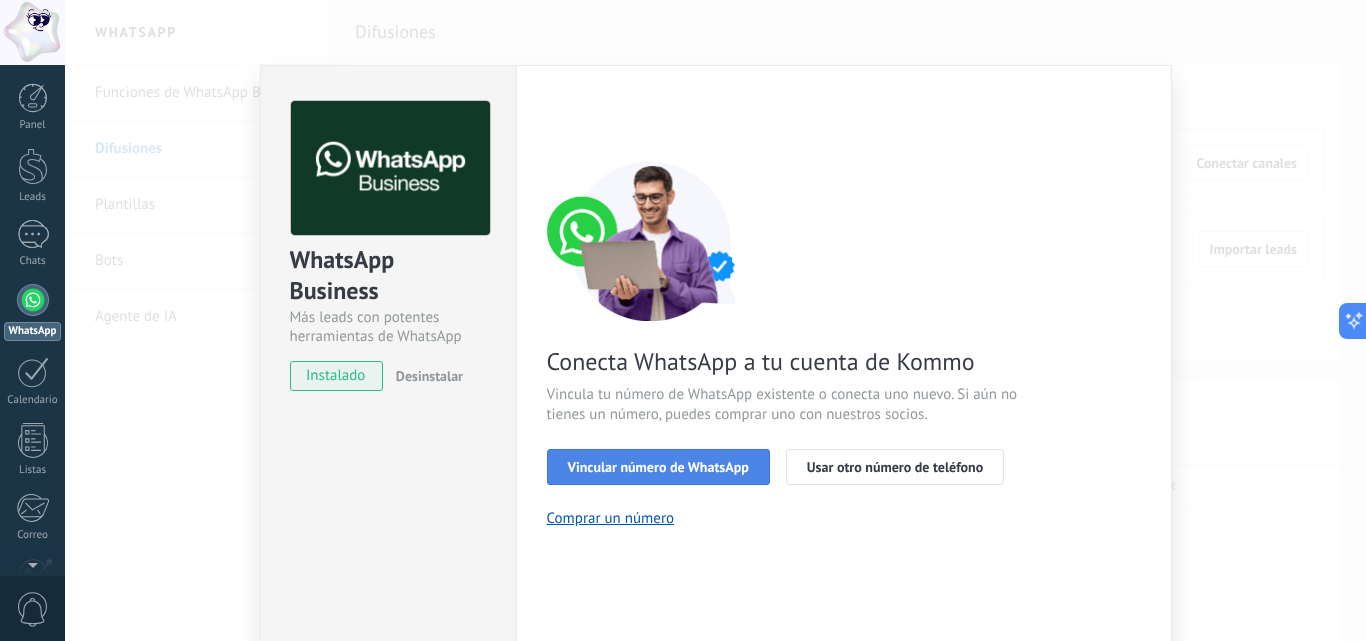 click on "Vincular número de WhatsApp" at bounding box center [658, 467] 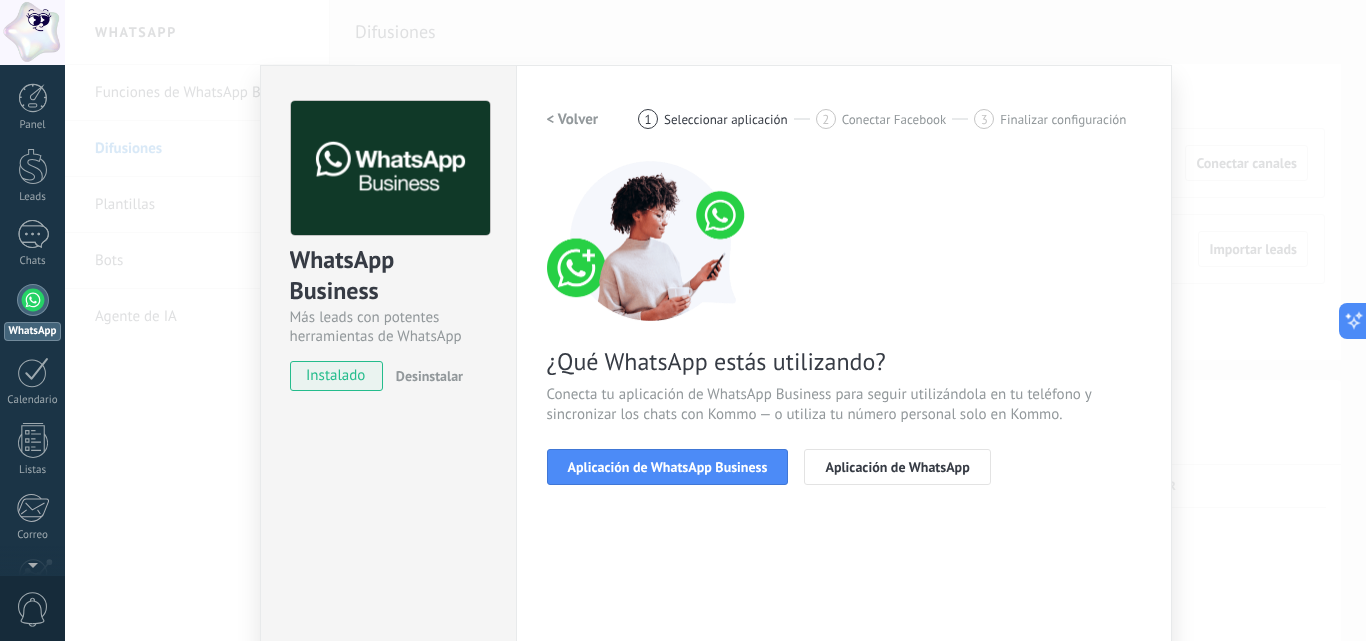 click on "Aplicación de WhatsApp Business" at bounding box center (668, 467) 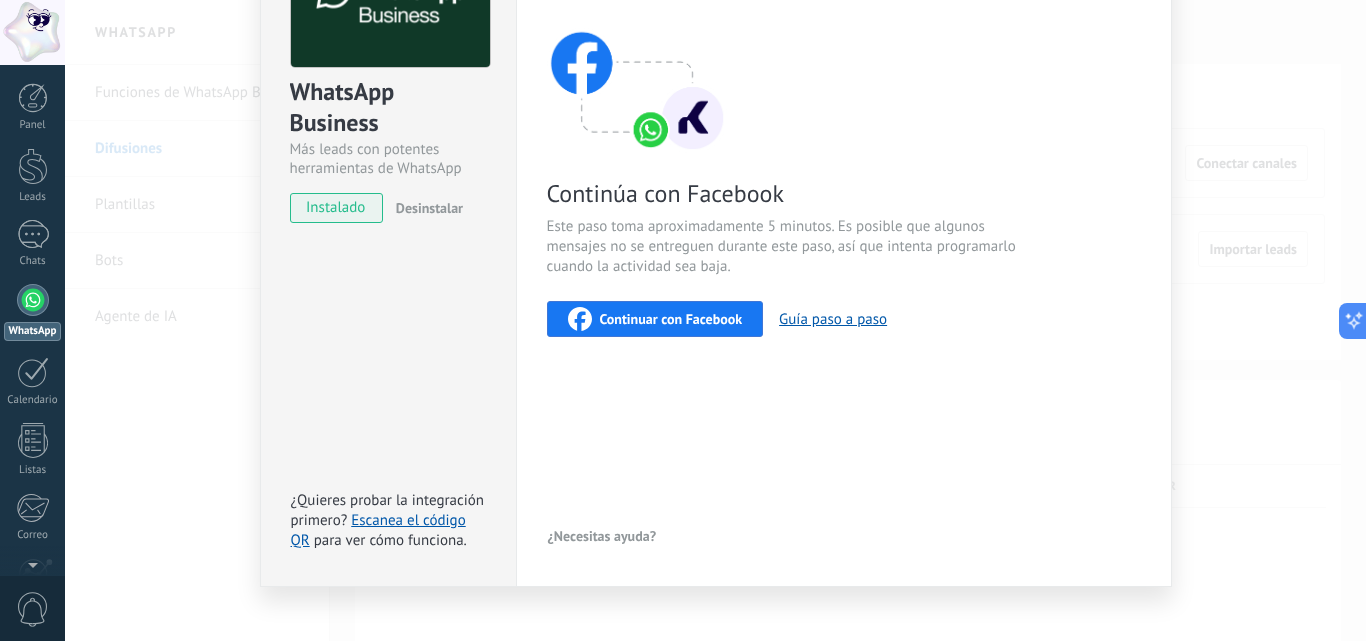 scroll, scrollTop: 189, scrollLeft: 0, axis: vertical 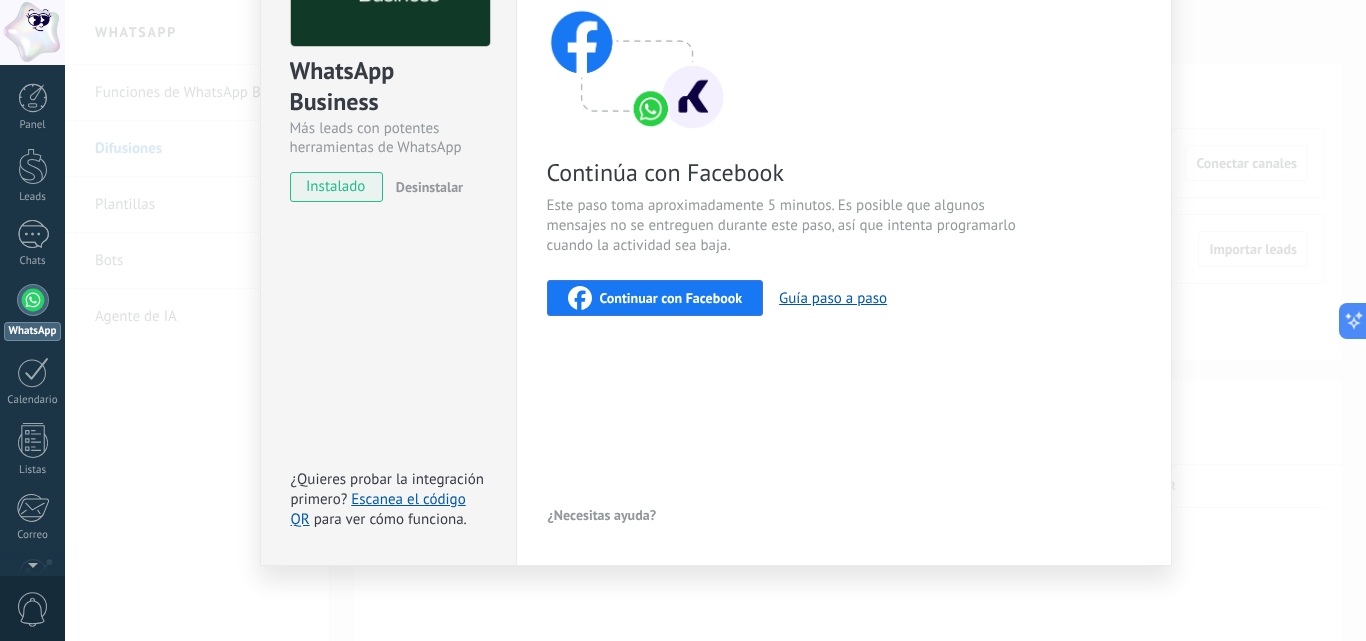 click on "Continuar con Facebook" at bounding box center [671, 298] 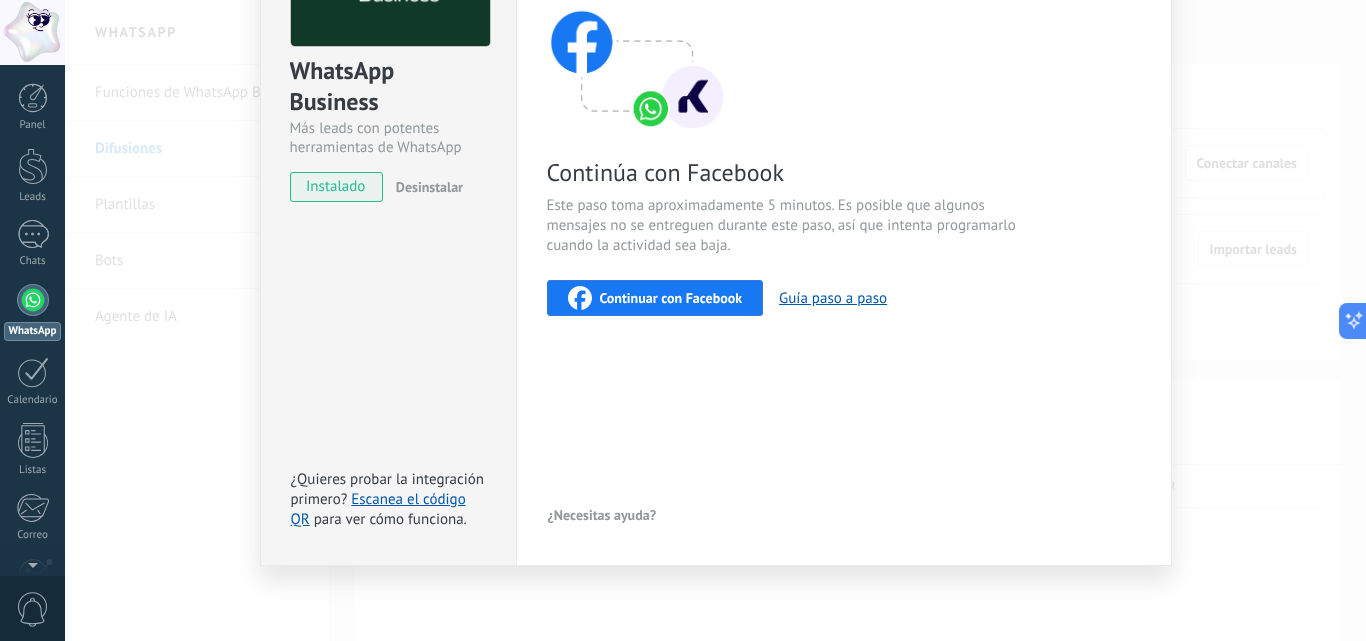scroll, scrollTop: 89, scrollLeft: 0, axis: vertical 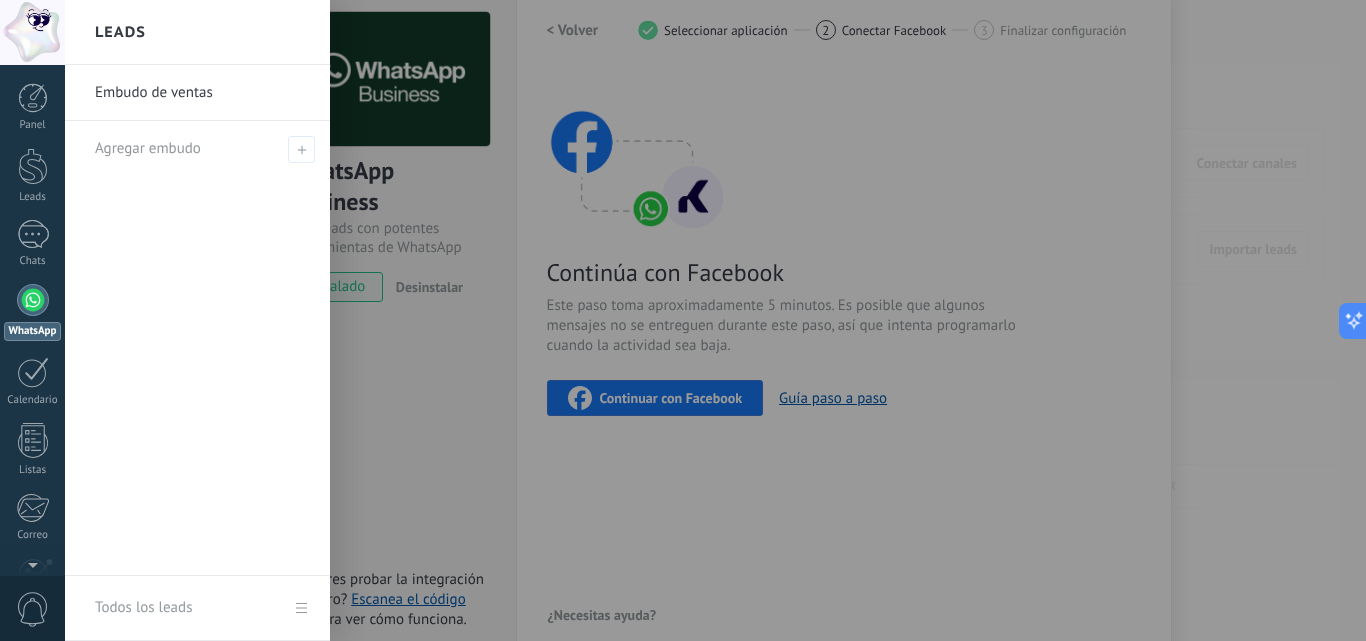 click at bounding box center [748, 320] 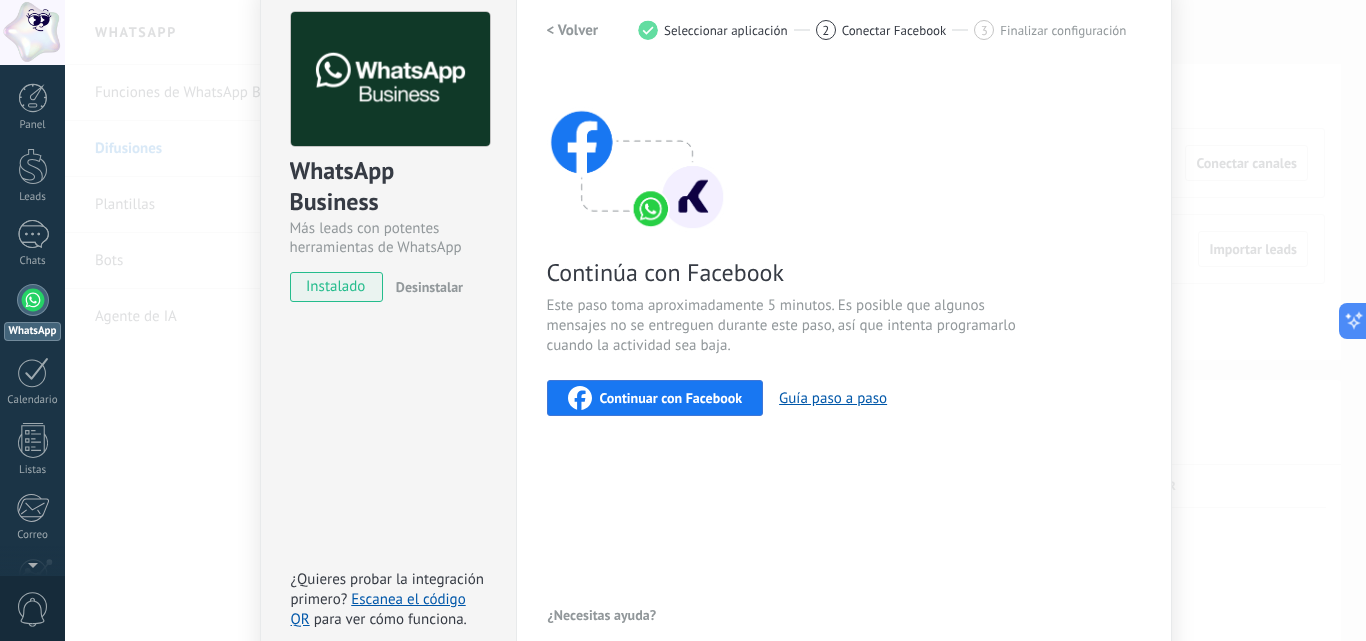 scroll, scrollTop: 189, scrollLeft: 0, axis: vertical 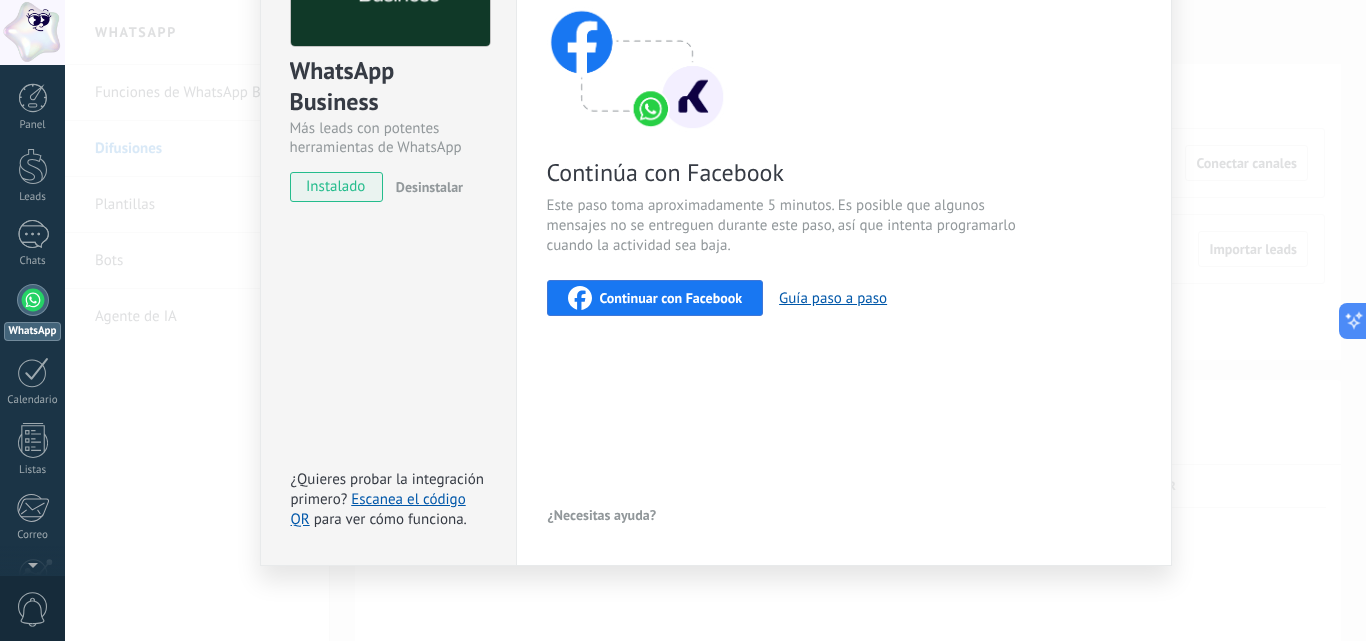 click on "Continuar con Facebook" at bounding box center (671, 298) 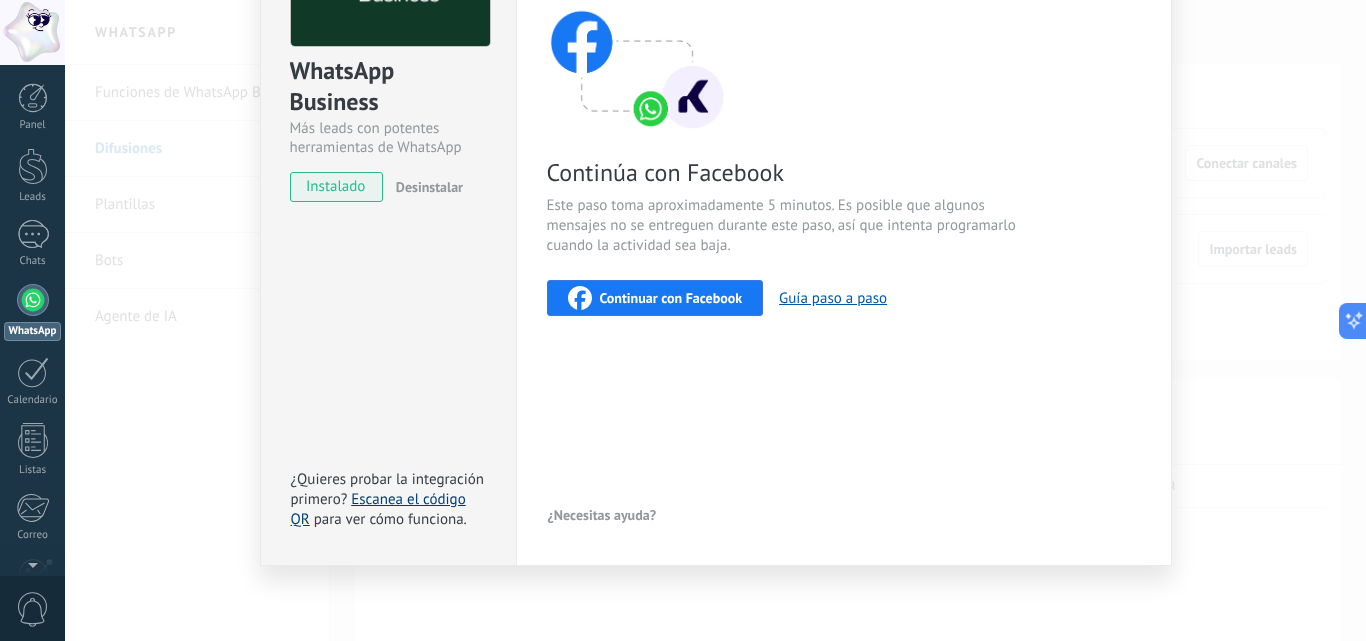 click on "Escanea el código QR" at bounding box center (378, 509) 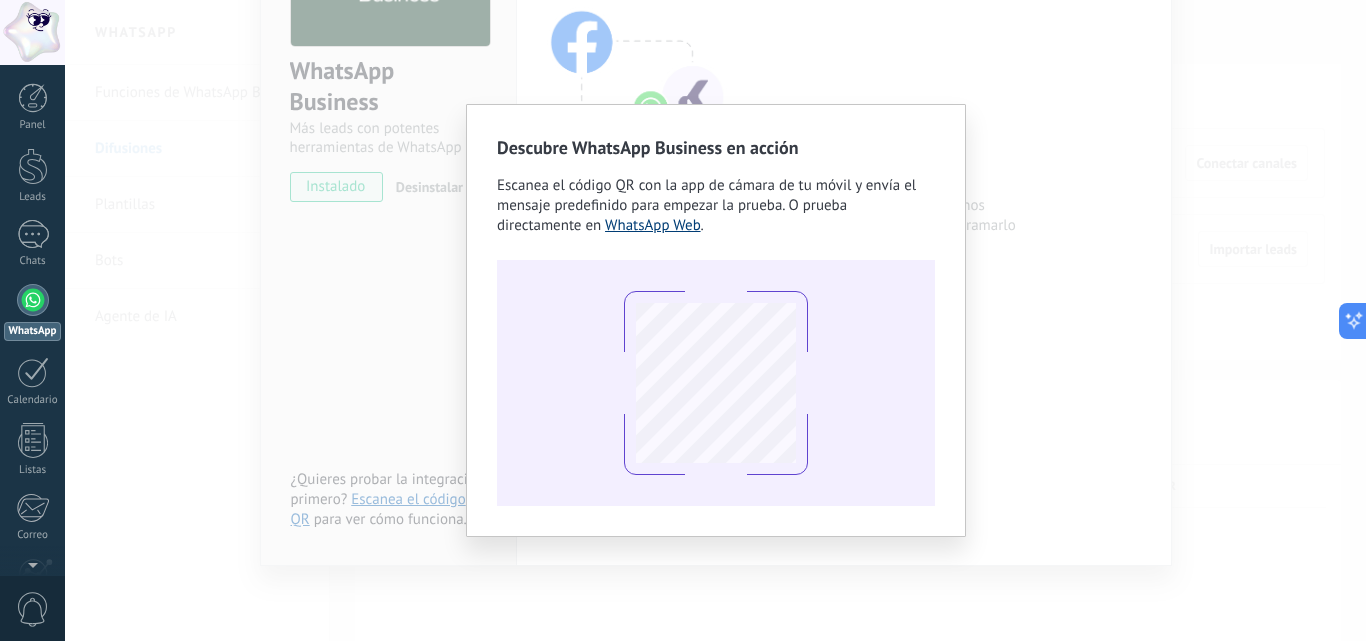 click on "WhatsApp Web" at bounding box center [653, 225] 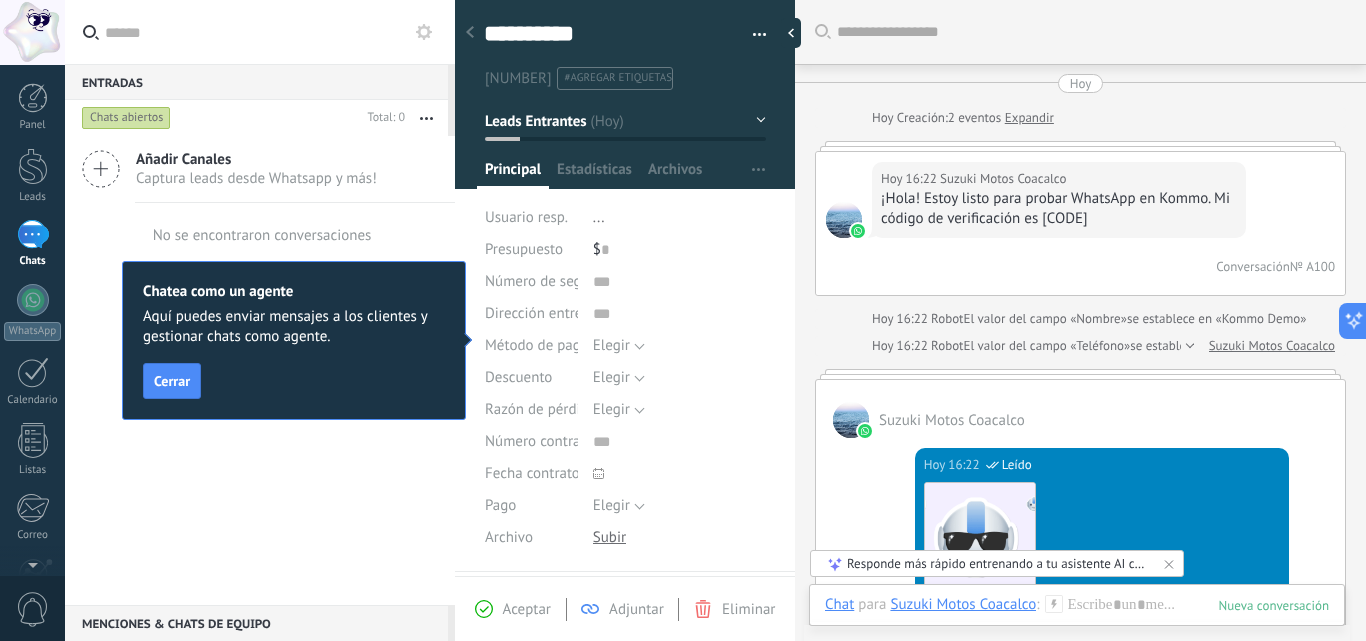 scroll, scrollTop: 2443, scrollLeft: 0, axis: vertical 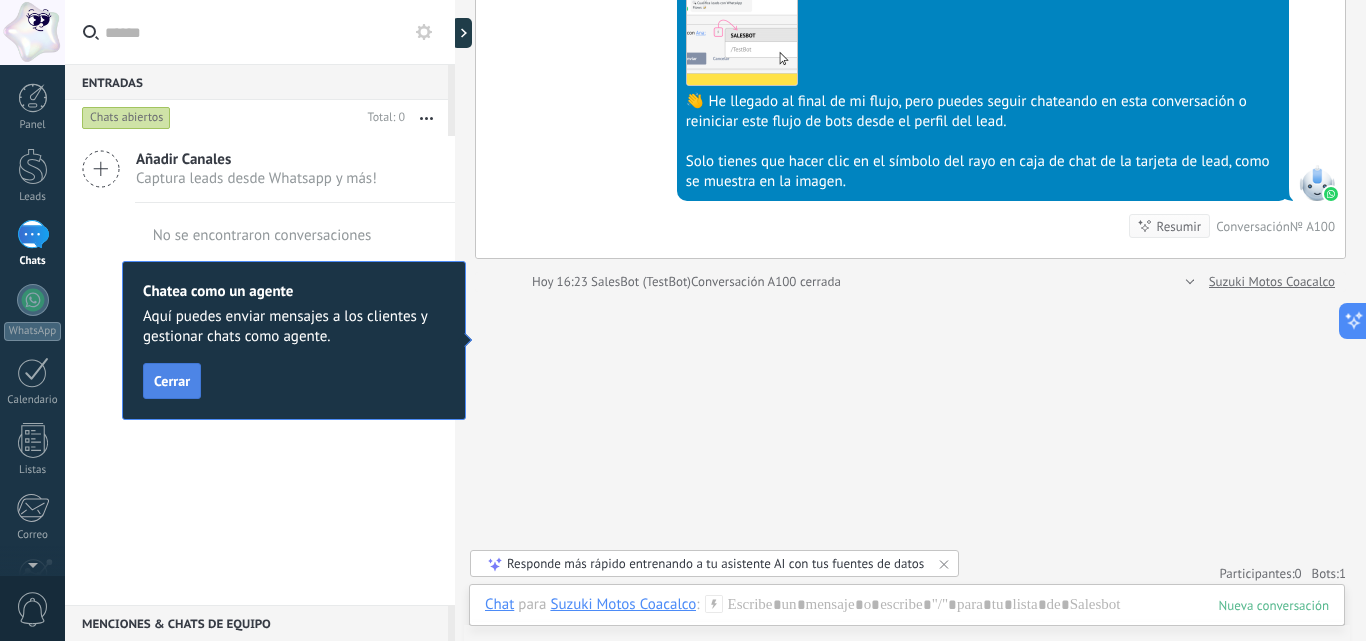 click on "Cerrar" at bounding box center [172, 381] 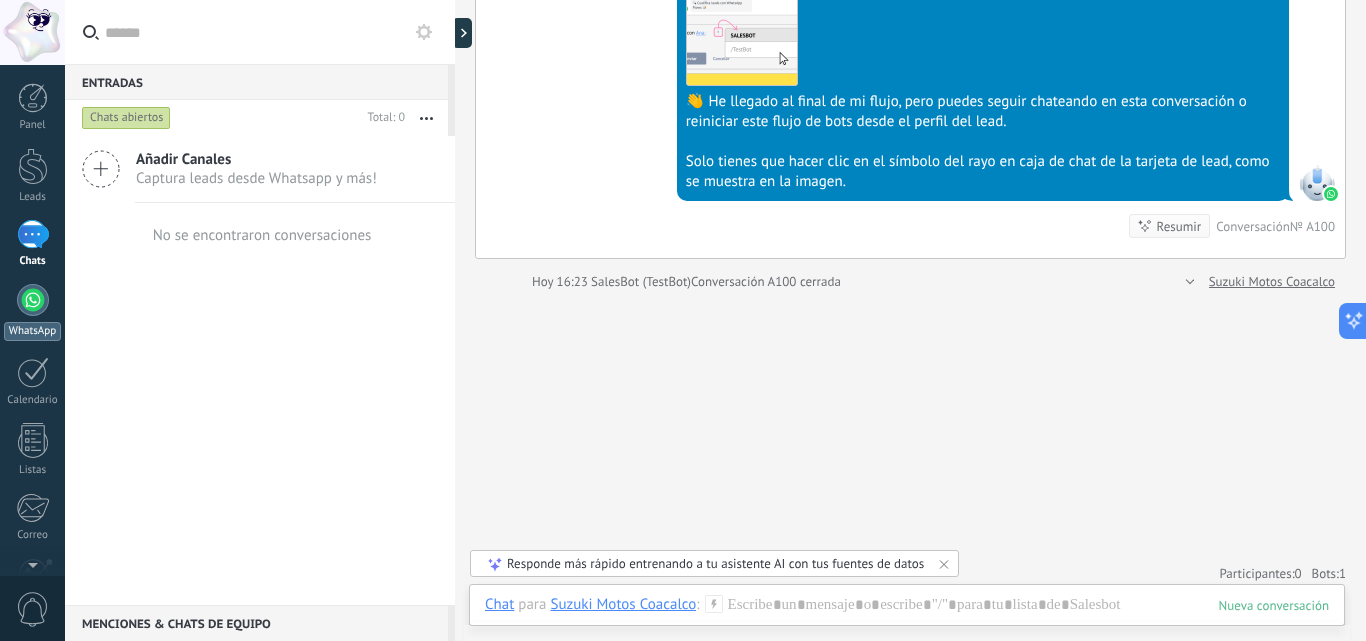 click at bounding box center (33, 300) 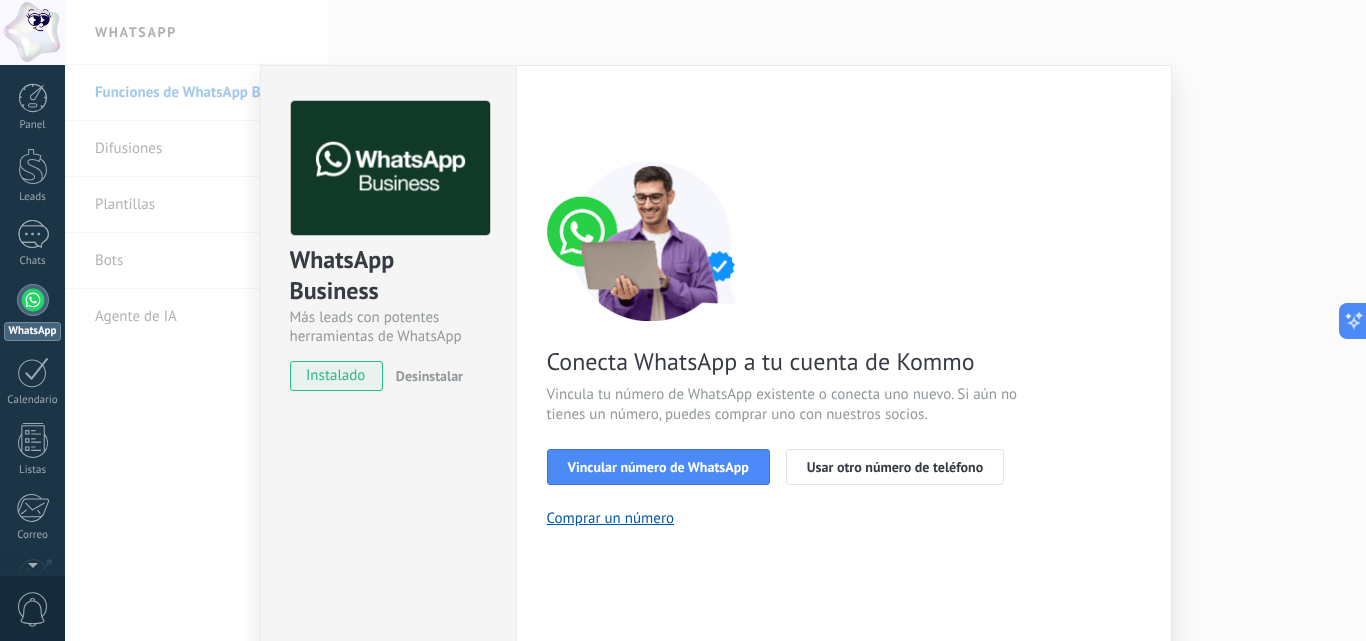click on "instalado" at bounding box center (336, 376) 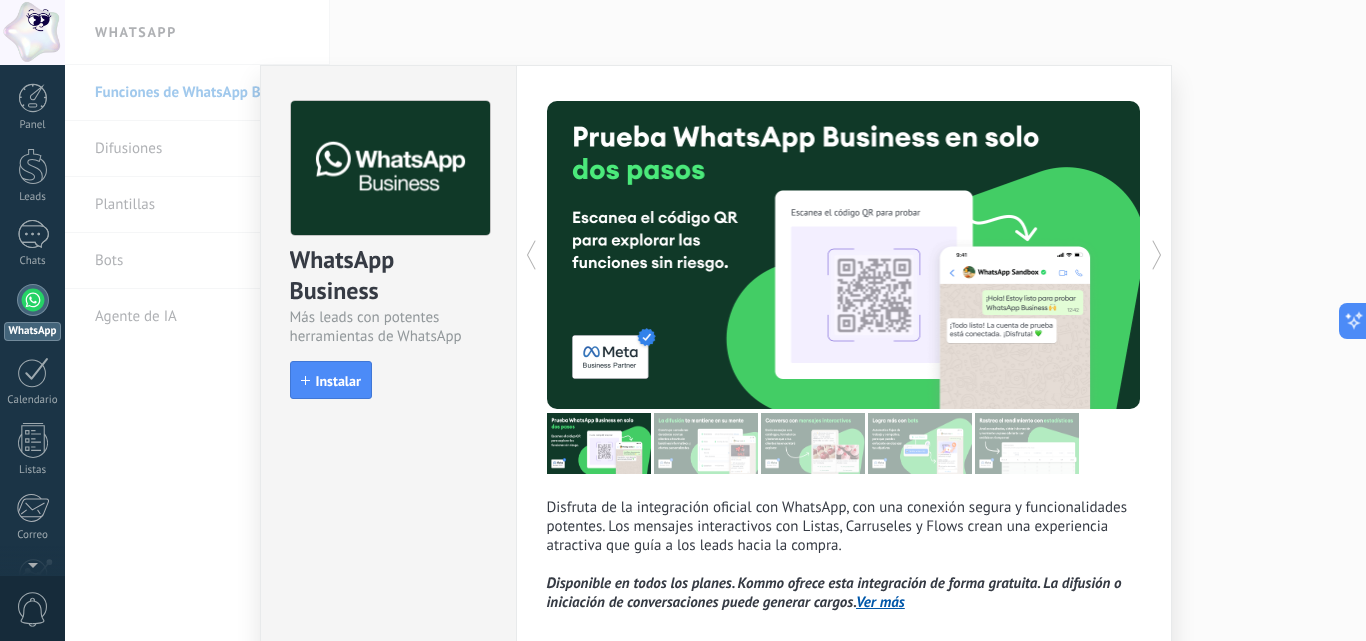 scroll, scrollTop: 104, scrollLeft: 0, axis: vertical 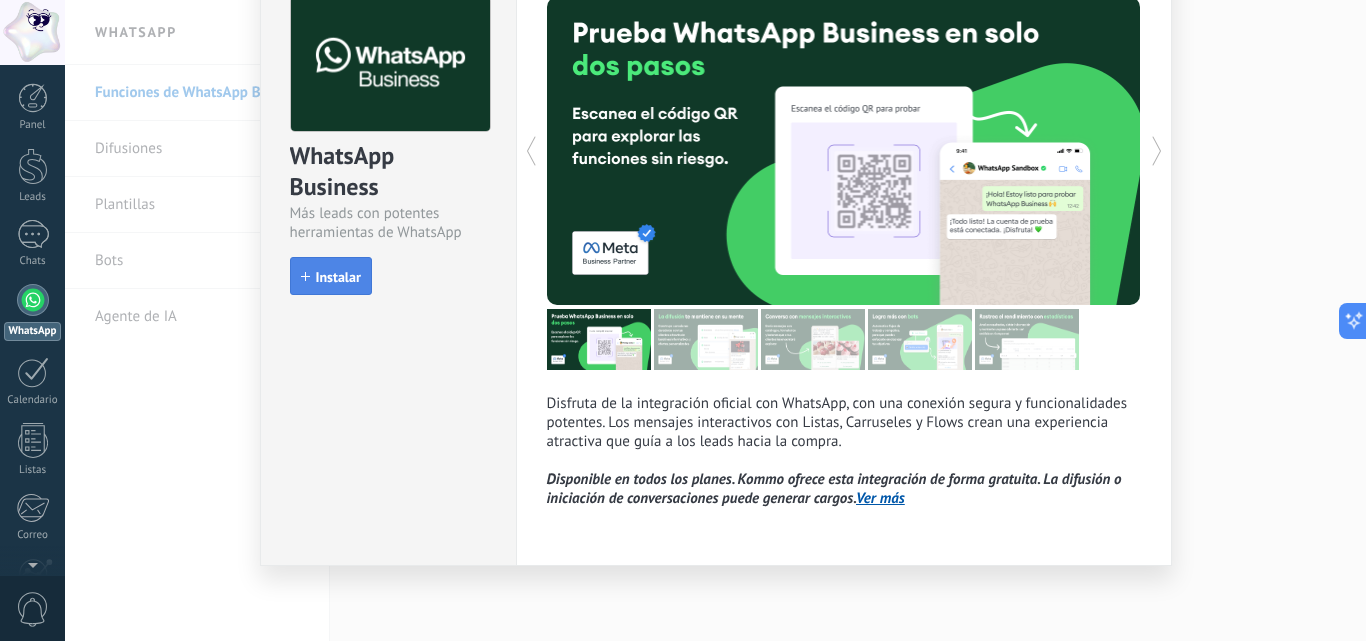 click on "Instalar" at bounding box center [338, 277] 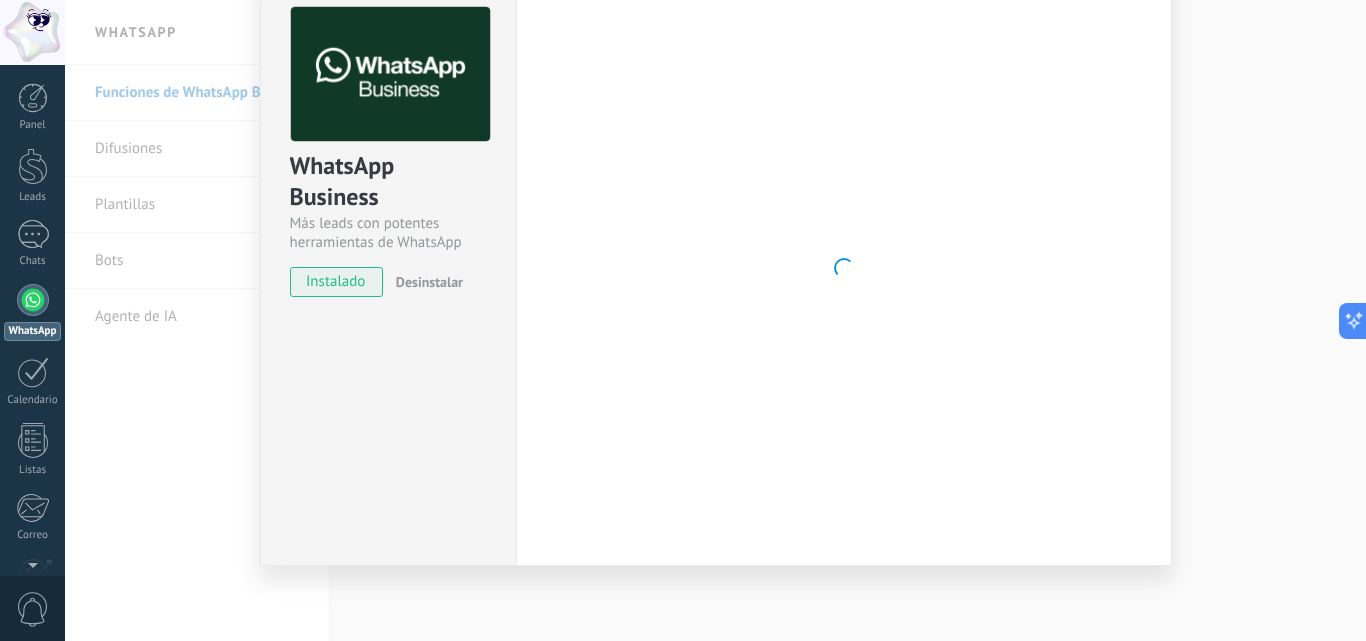 scroll, scrollTop: 104, scrollLeft: 0, axis: vertical 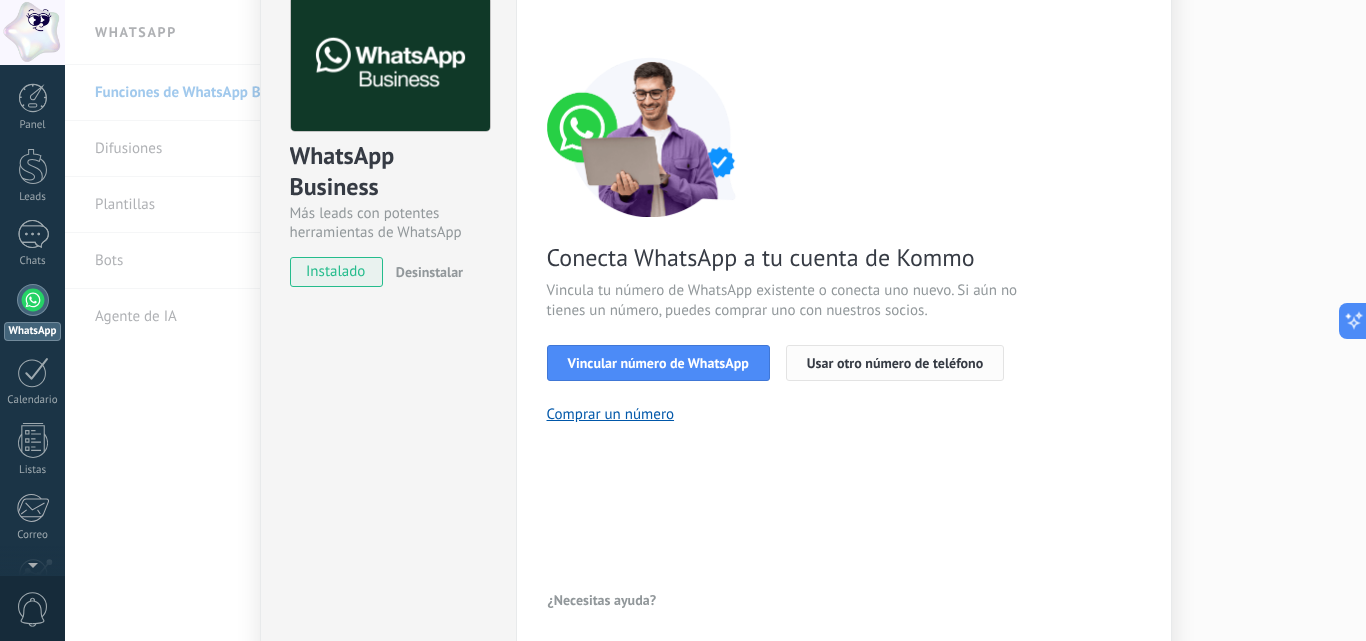 click on "Usar otro número de teléfono" at bounding box center (895, 363) 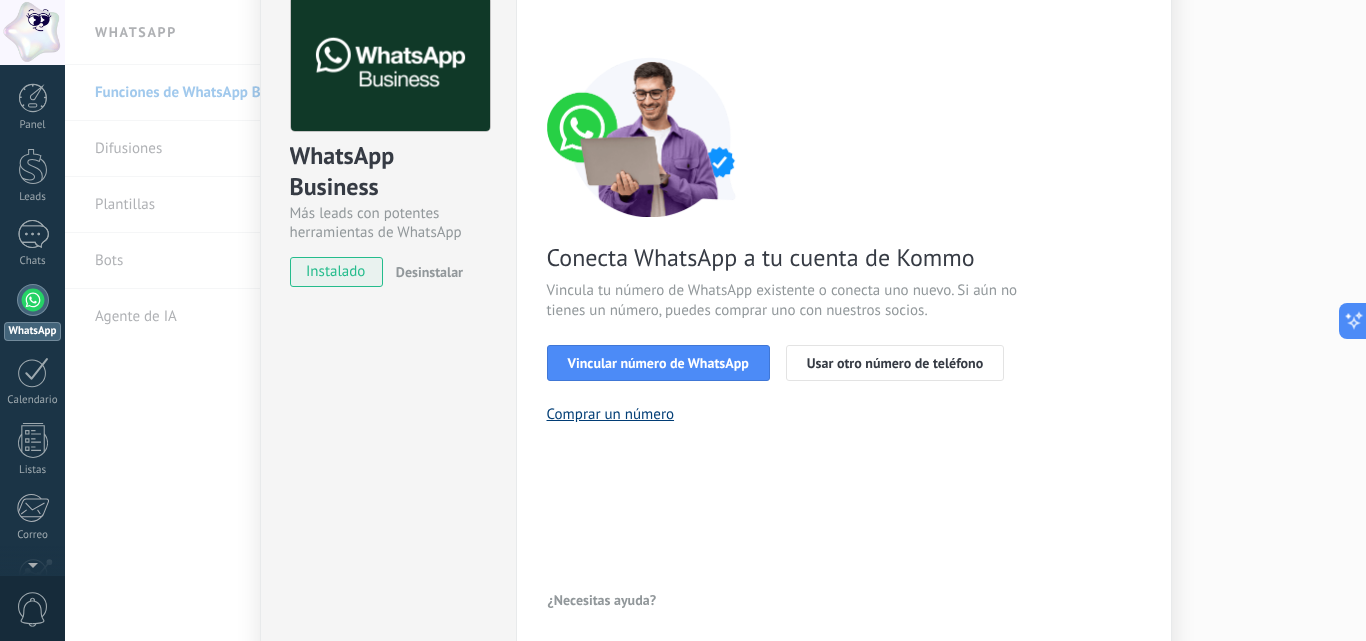 click on "Comprar un número" at bounding box center (611, 414) 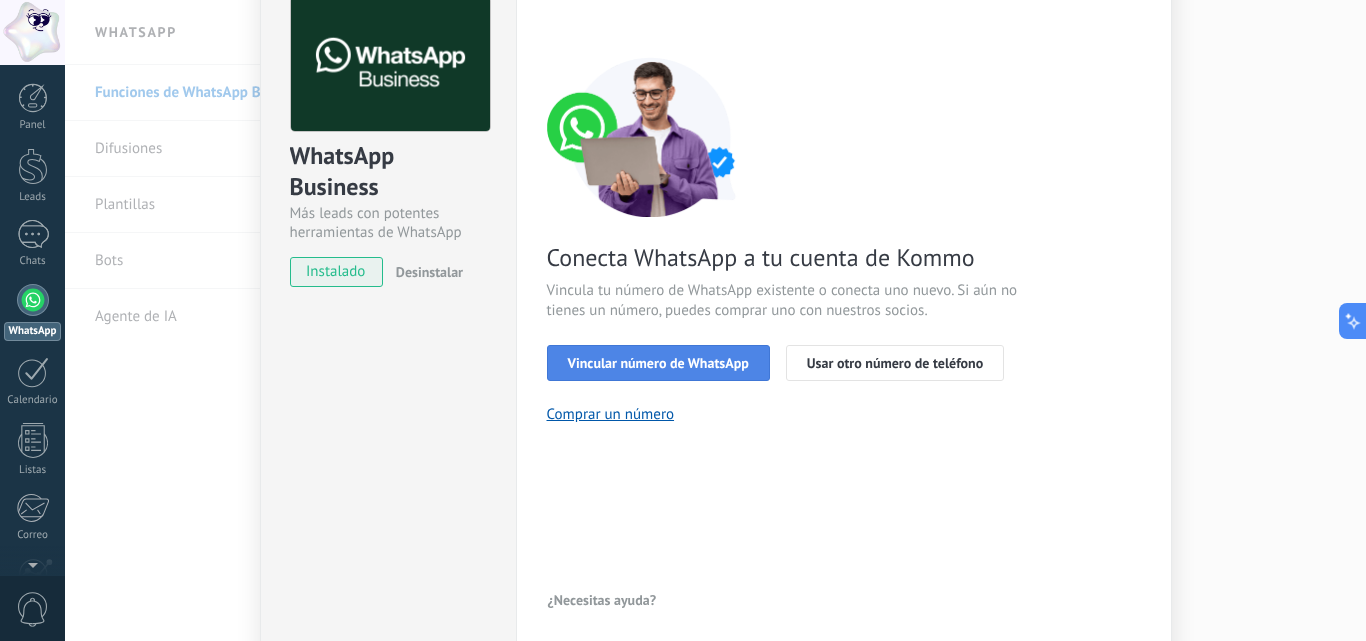click on "Vincular número de WhatsApp" at bounding box center (658, 363) 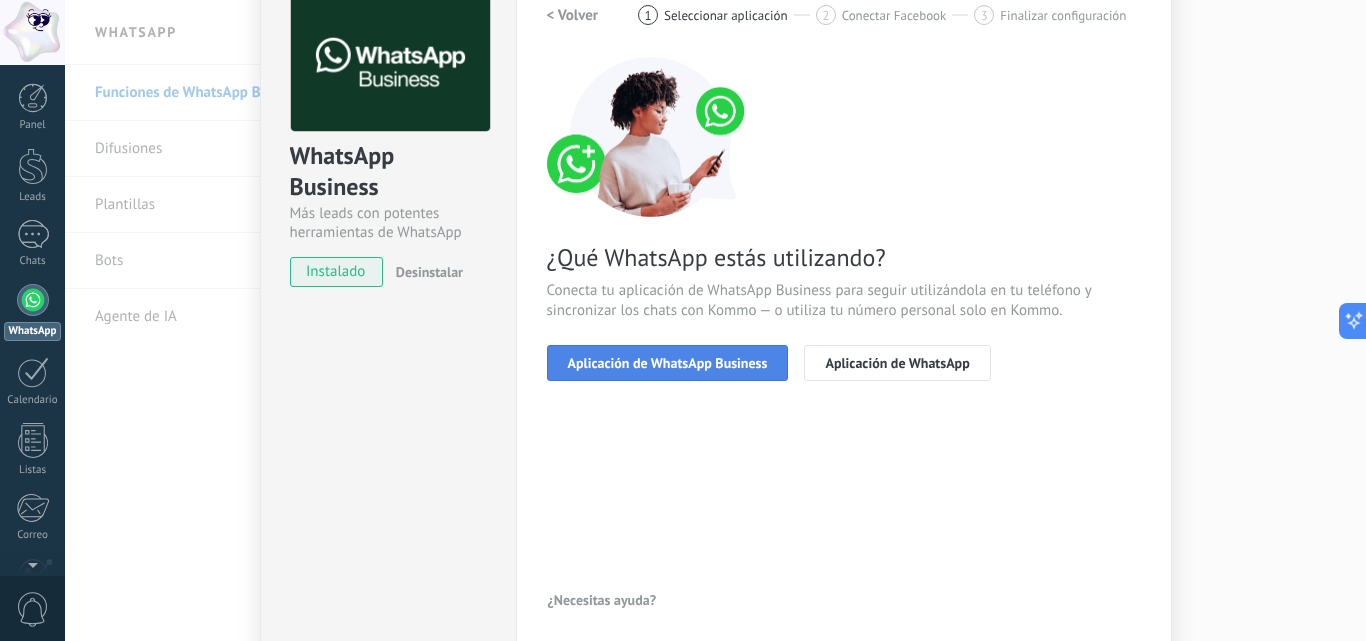 click on "Aplicación de WhatsApp Business" at bounding box center [668, 363] 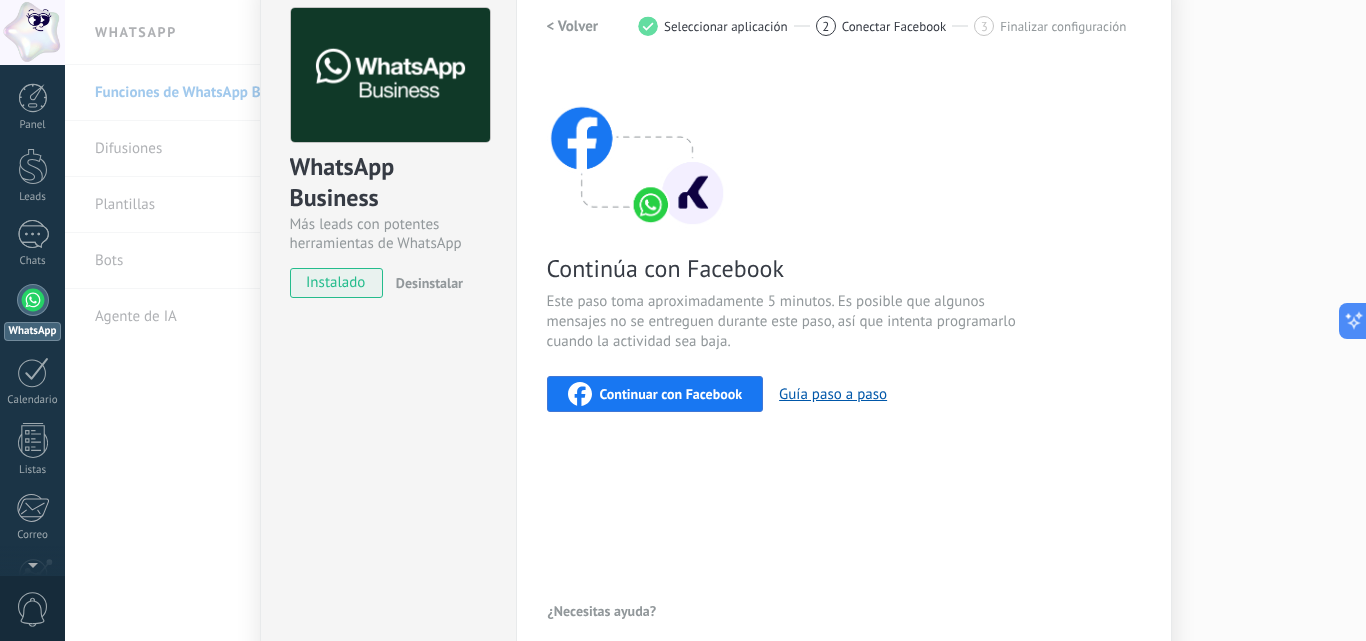 scroll, scrollTop: 0, scrollLeft: 0, axis: both 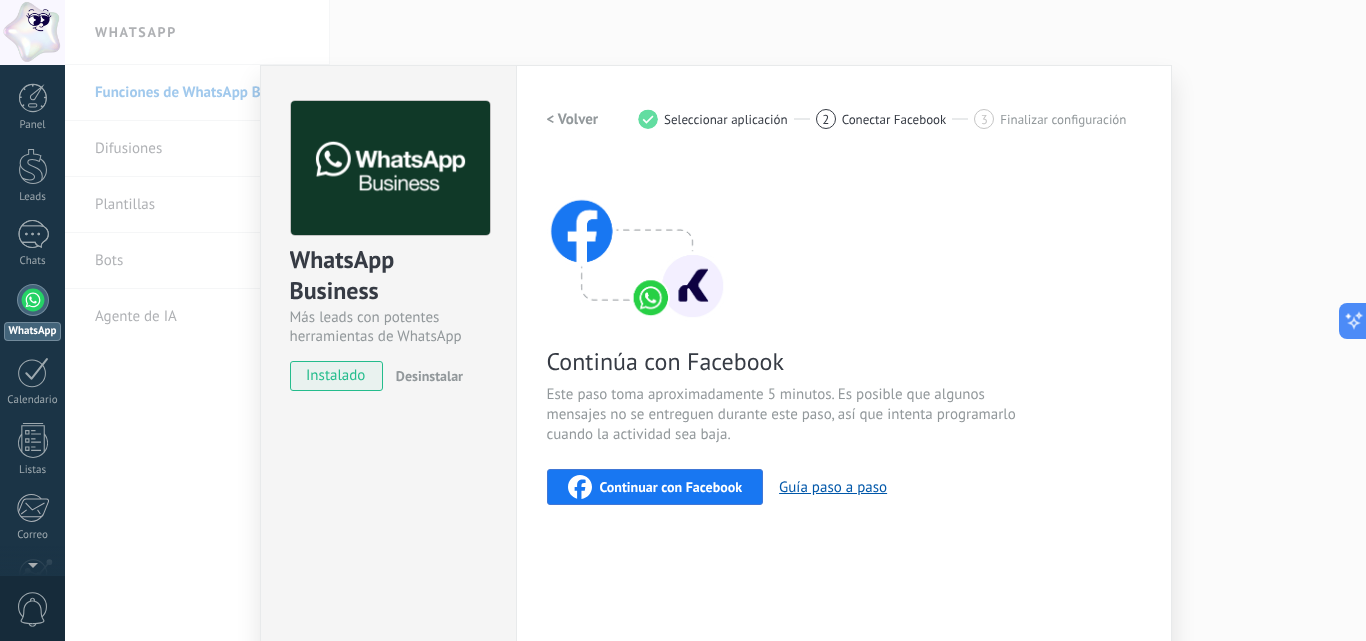 drag, startPoint x: 899, startPoint y: 115, endPoint x: 818, endPoint y: 161, distance: 93.15041 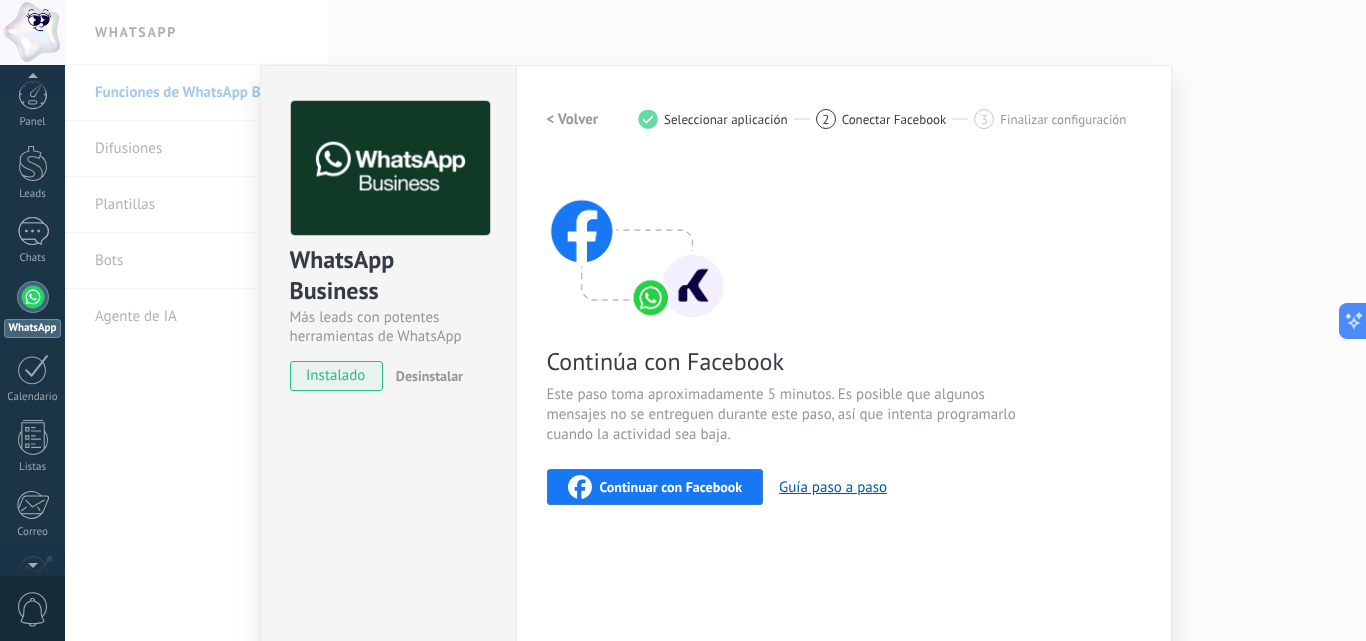 scroll, scrollTop: 0, scrollLeft: 0, axis: both 